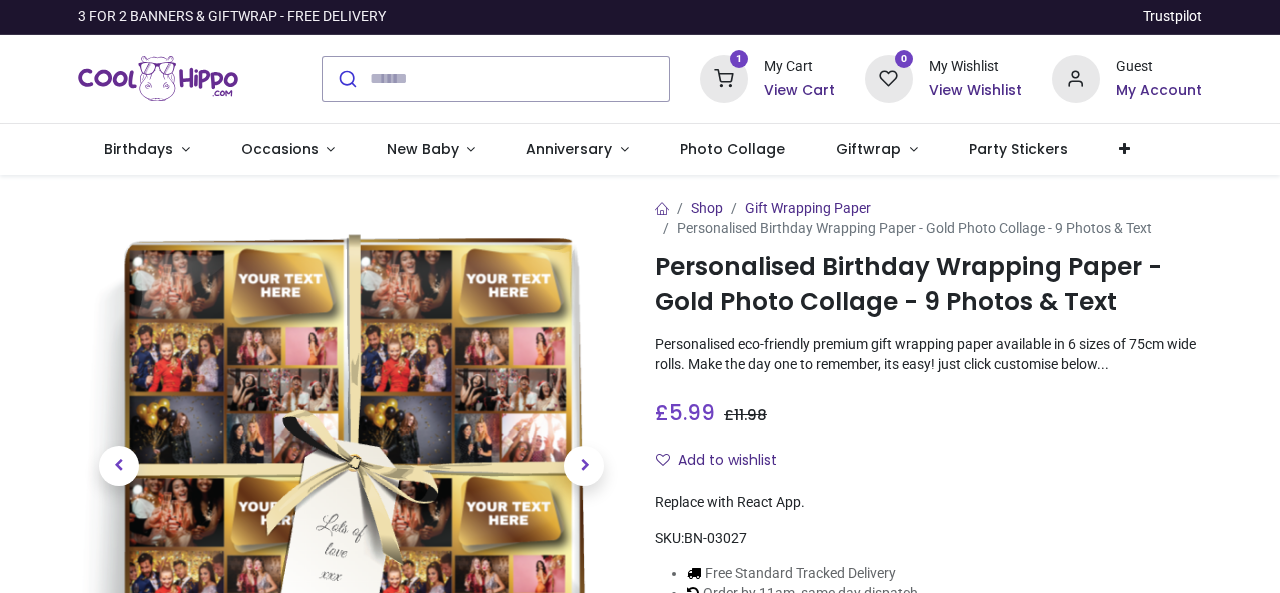 scroll, scrollTop: 0, scrollLeft: 0, axis: both 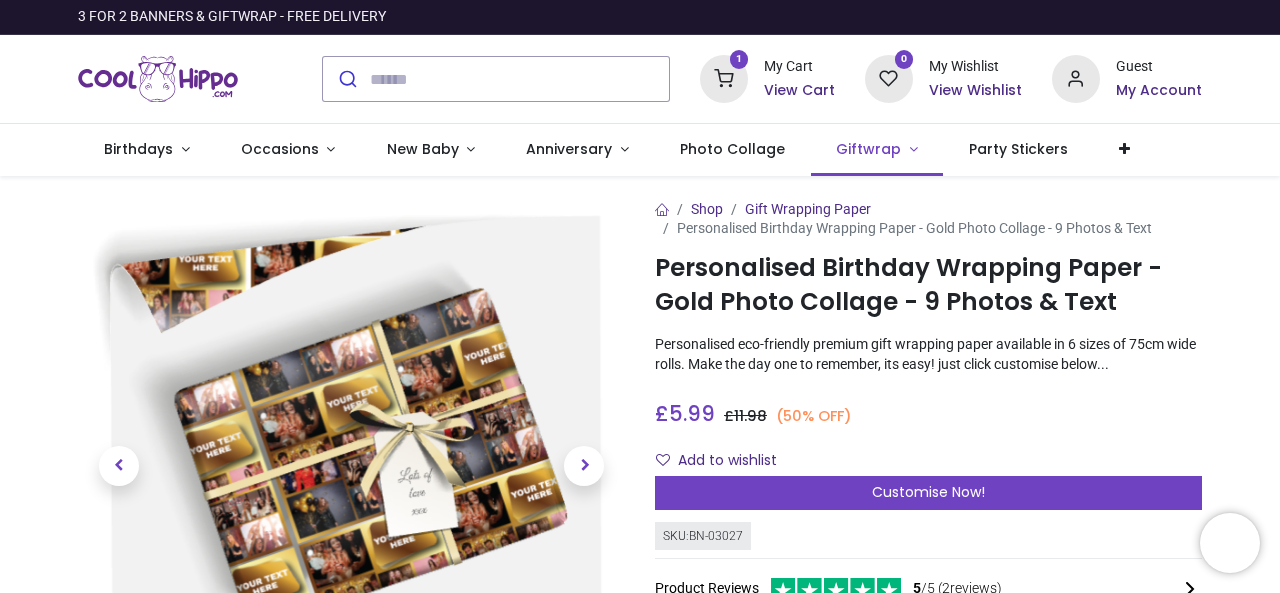 click on "Giftwrap" at bounding box center [868, 149] 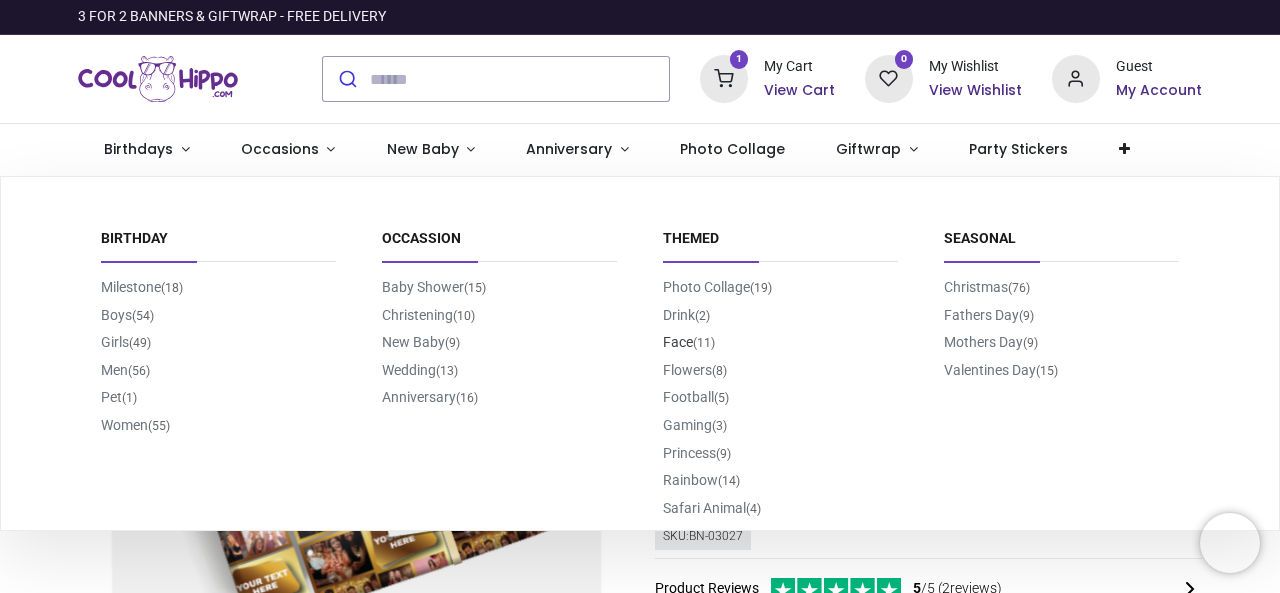 click on "Face
(11)" at bounding box center (689, 342) 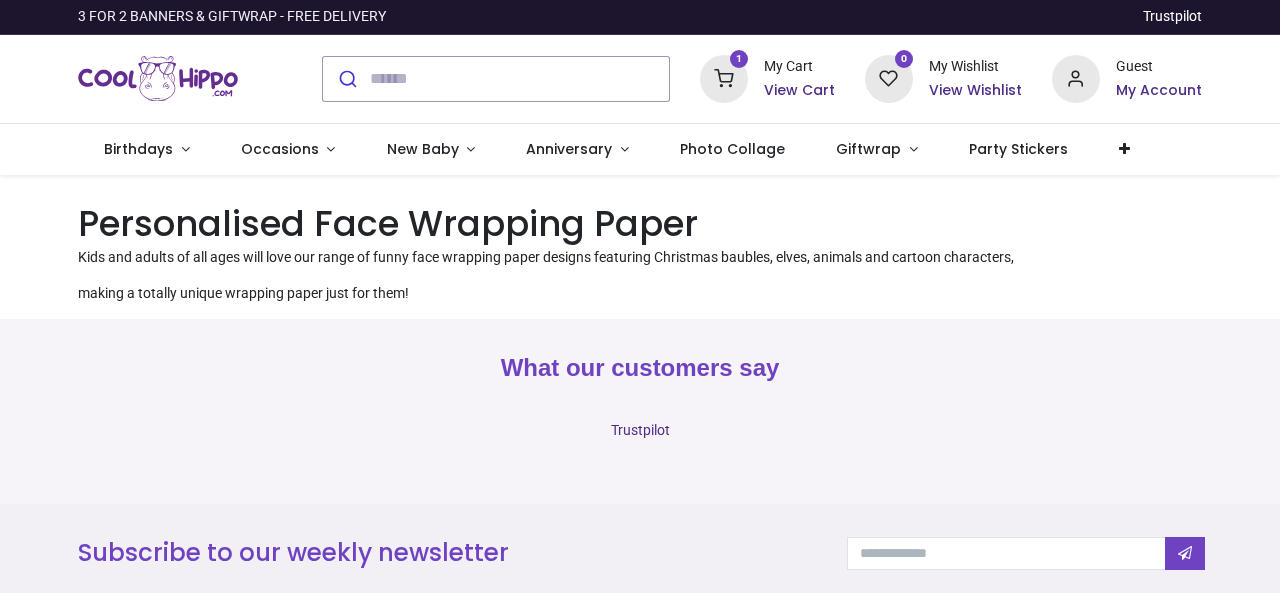 scroll, scrollTop: 0, scrollLeft: 0, axis: both 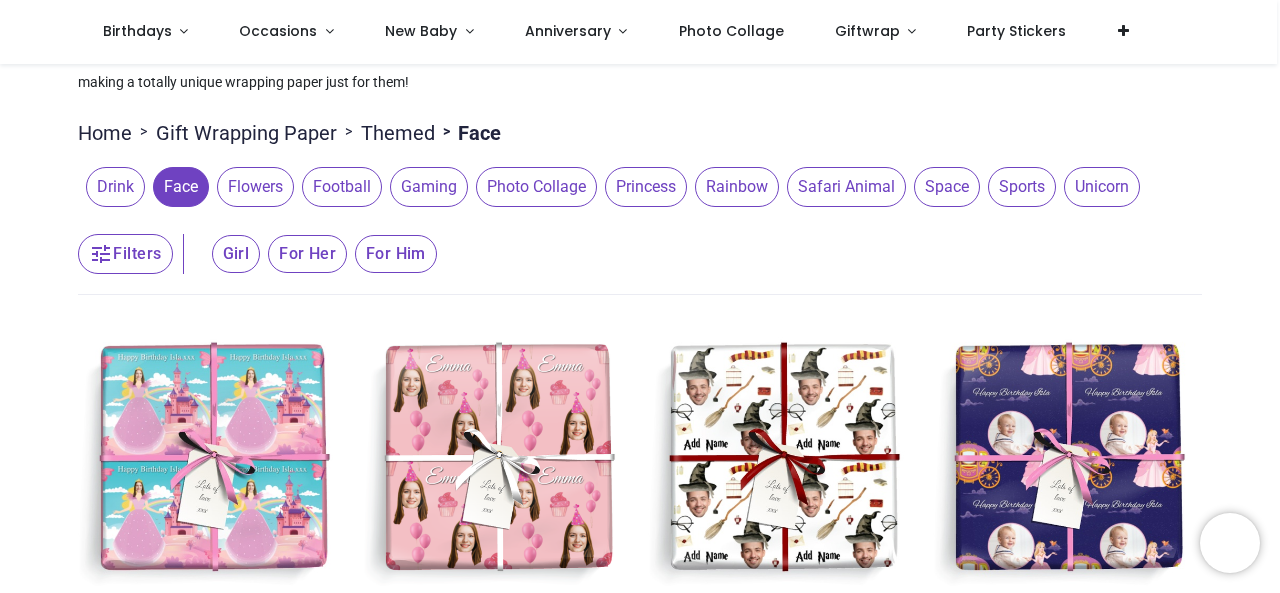 click on "Girl" at bounding box center [236, 254] 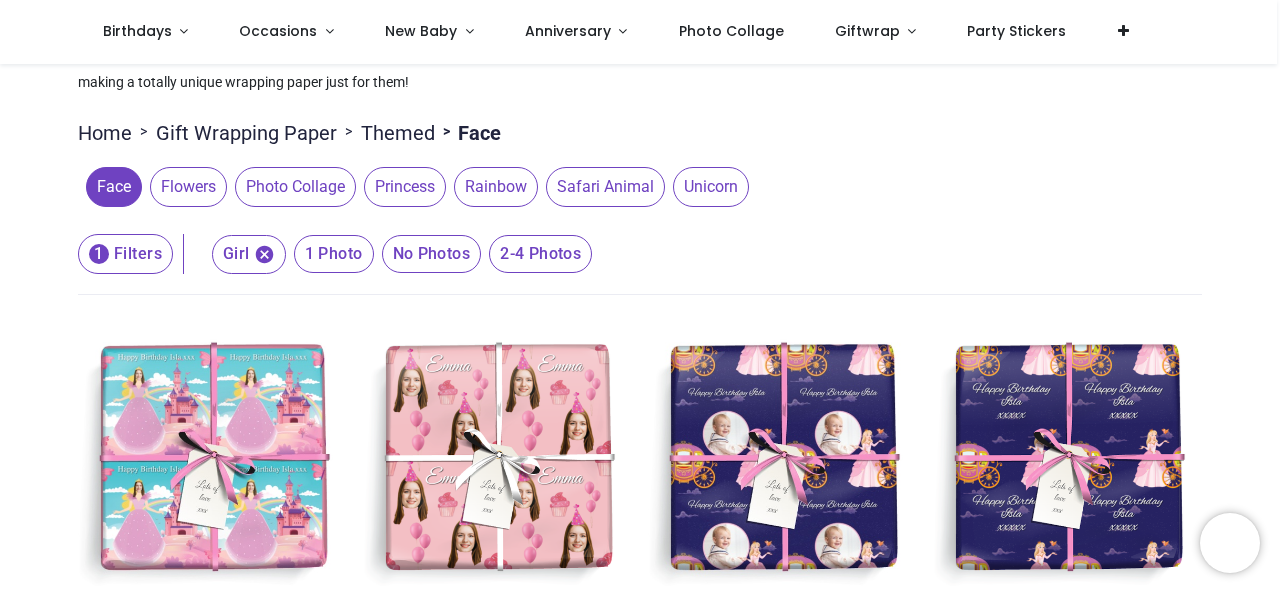 click on "1 Photo" at bounding box center (334, 254) 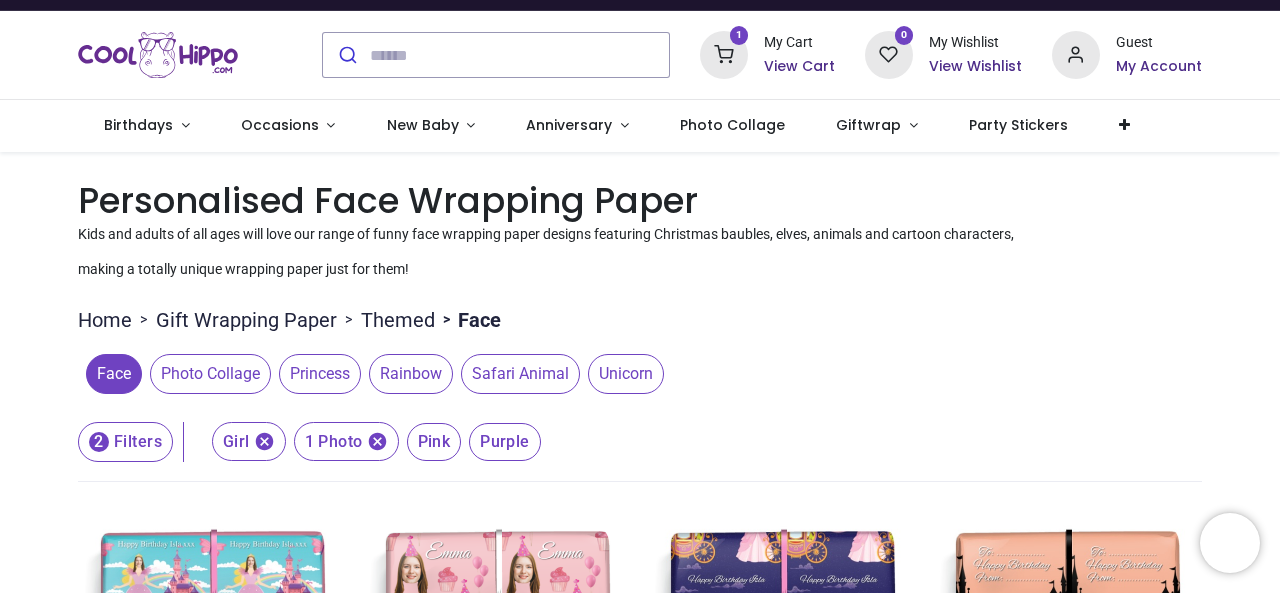 scroll, scrollTop: 0, scrollLeft: 0, axis: both 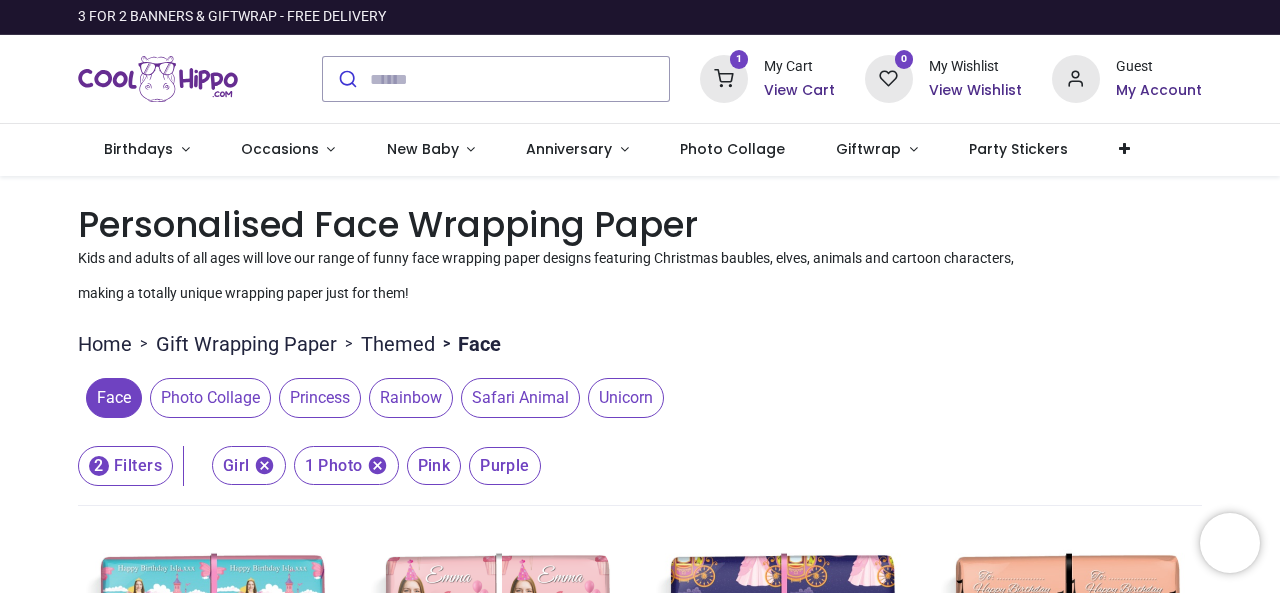 click on "Photo Collage" at bounding box center [210, 398] 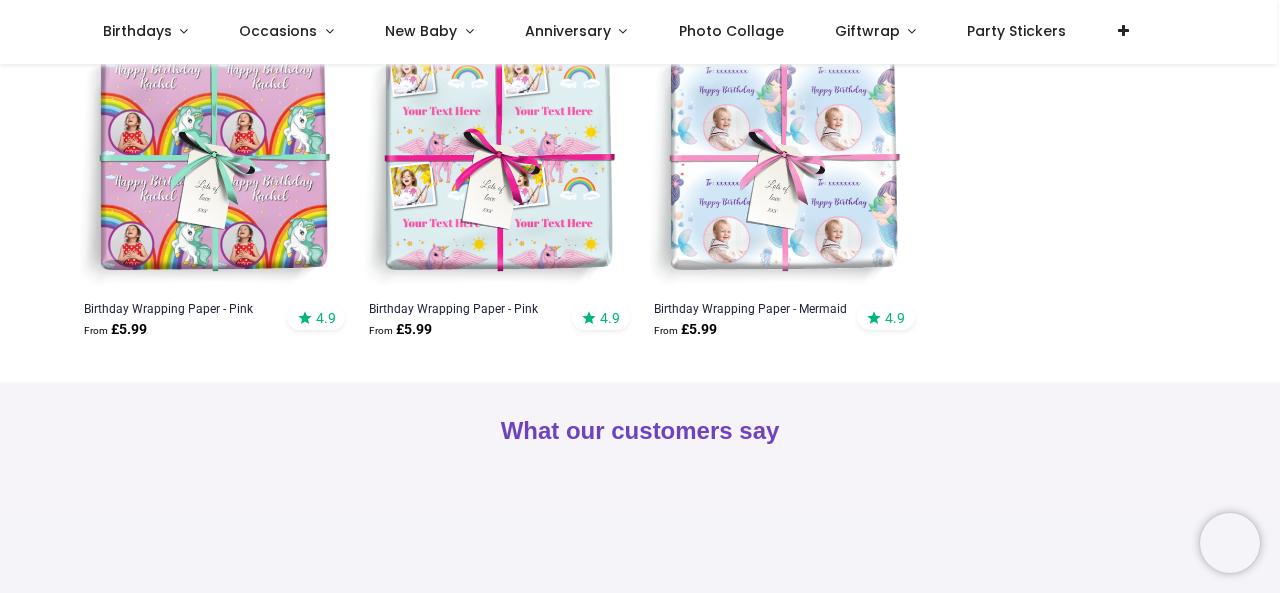 scroll, scrollTop: 25, scrollLeft: 0, axis: vertical 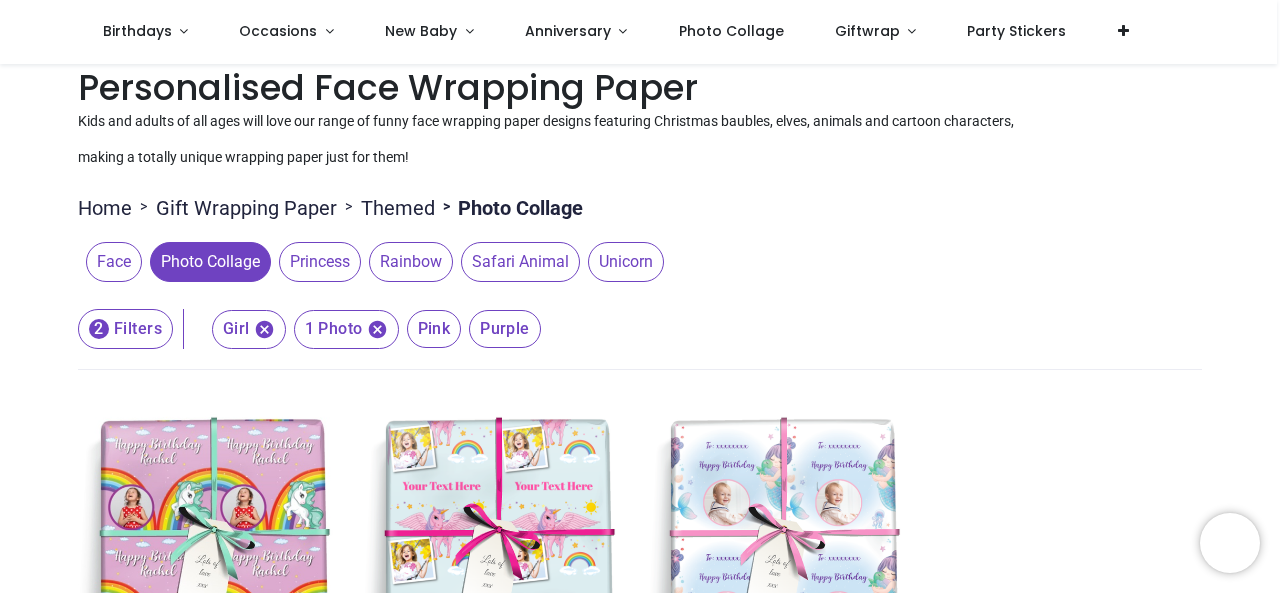 click 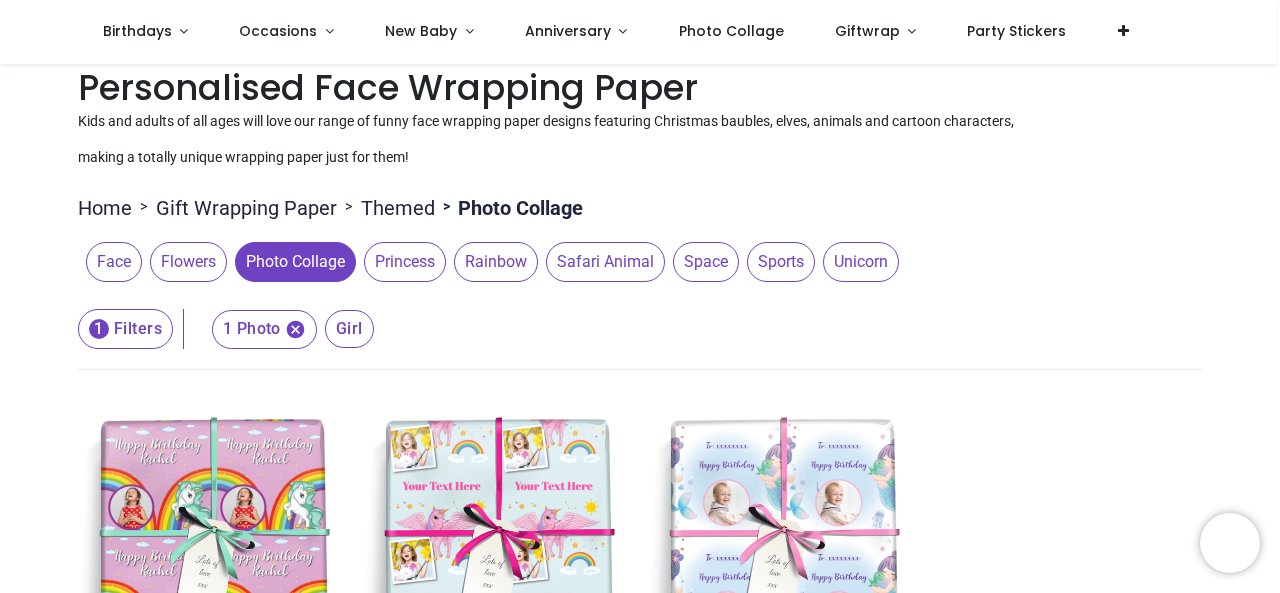 click 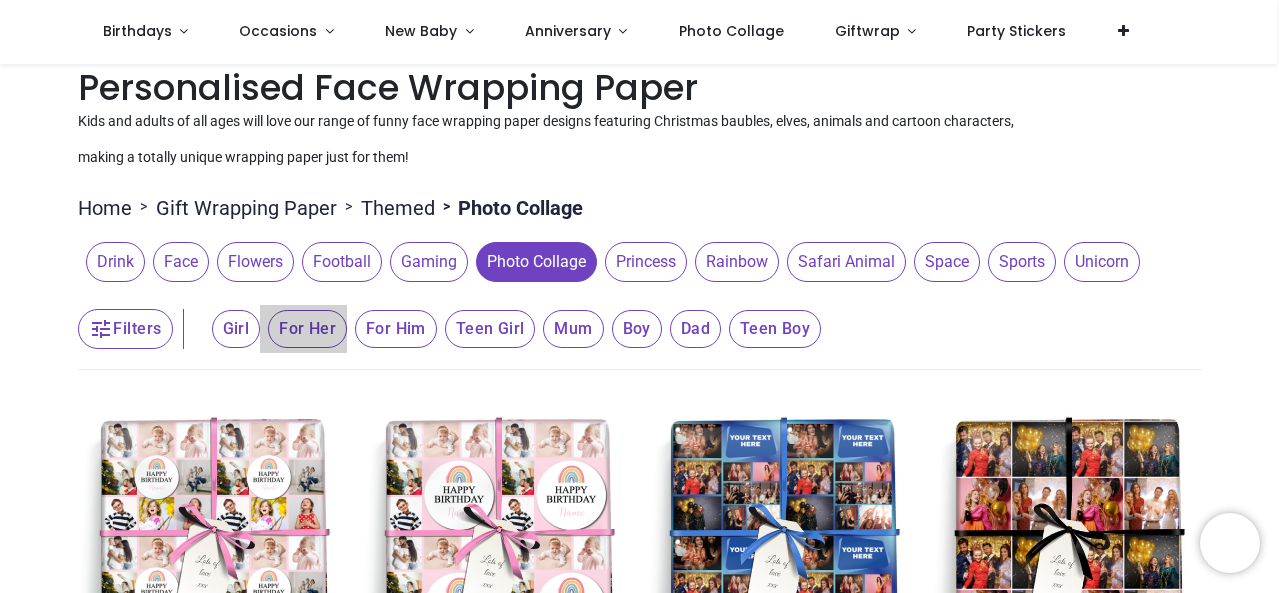 click on "For Her" at bounding box center [236, 329] 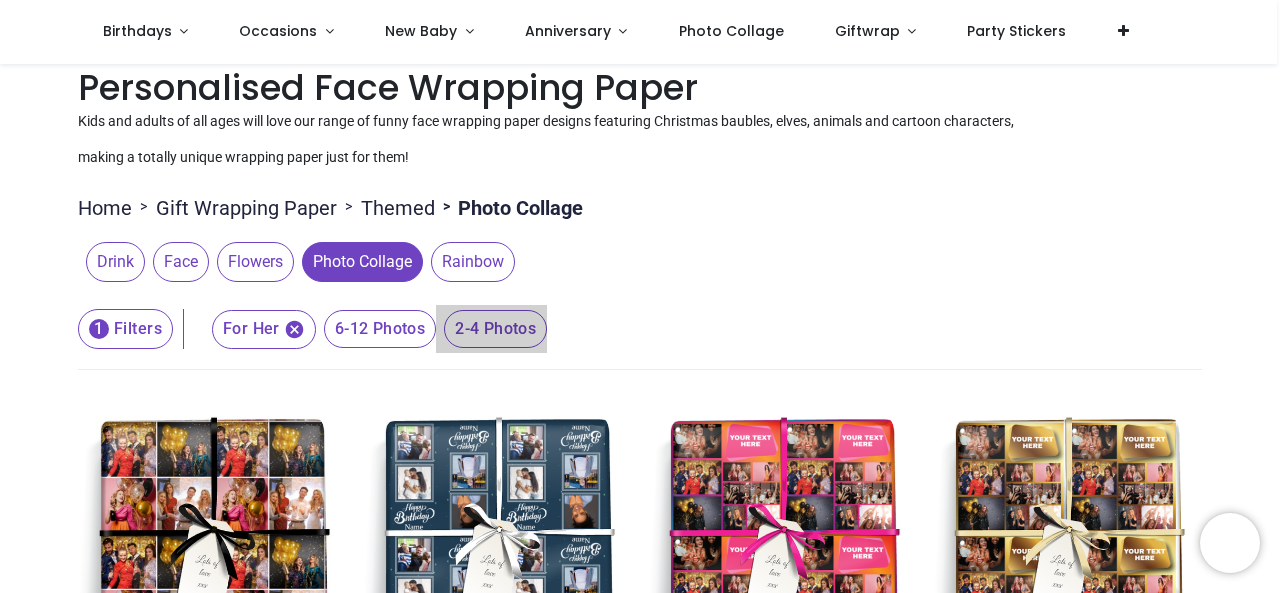click on "2-4 Photos" at bounding box center (380, 329) 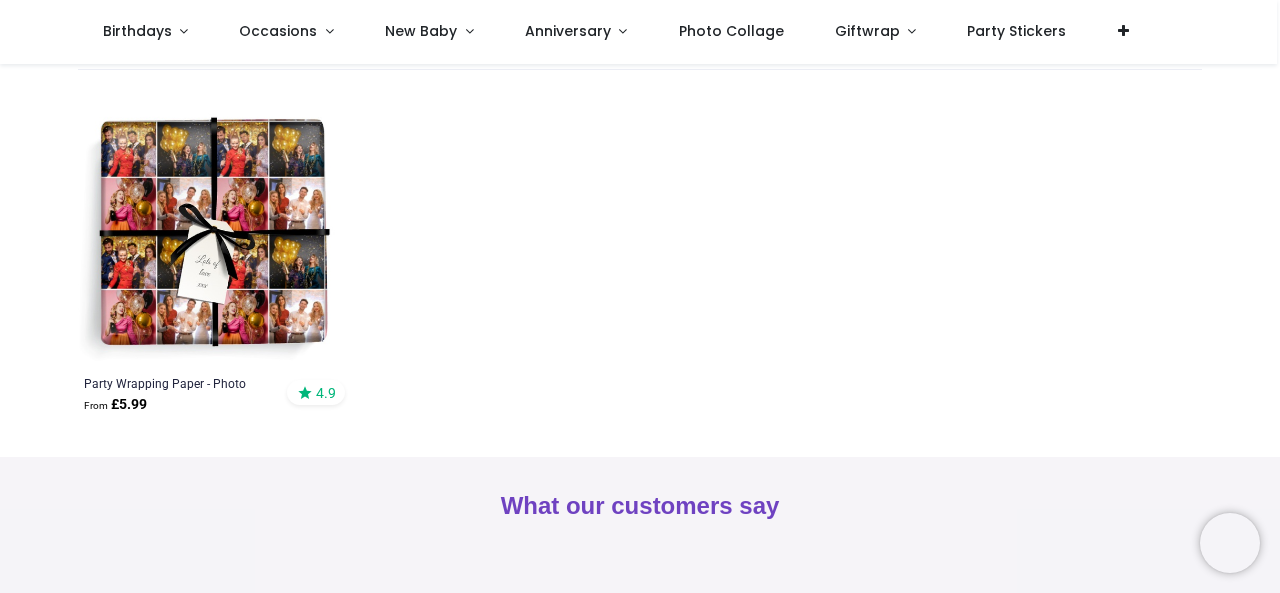scroll, scrollTop: 0, scrollLeft: 0, axis: both 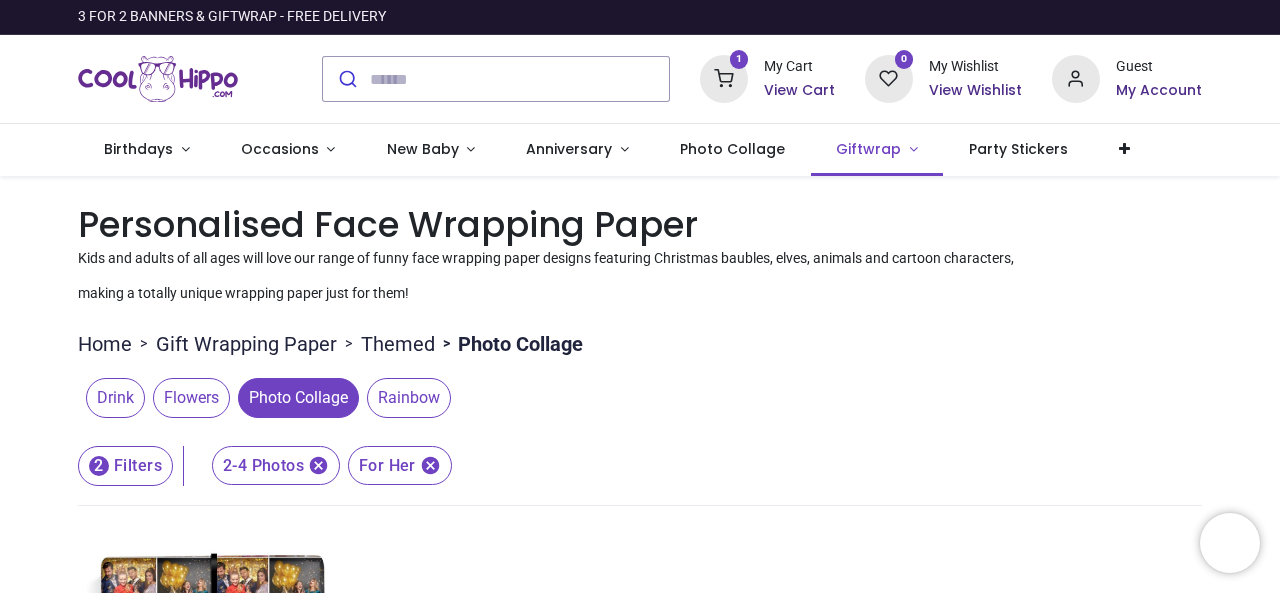 click on "Giftwrap" at bounding box center (868, 149) 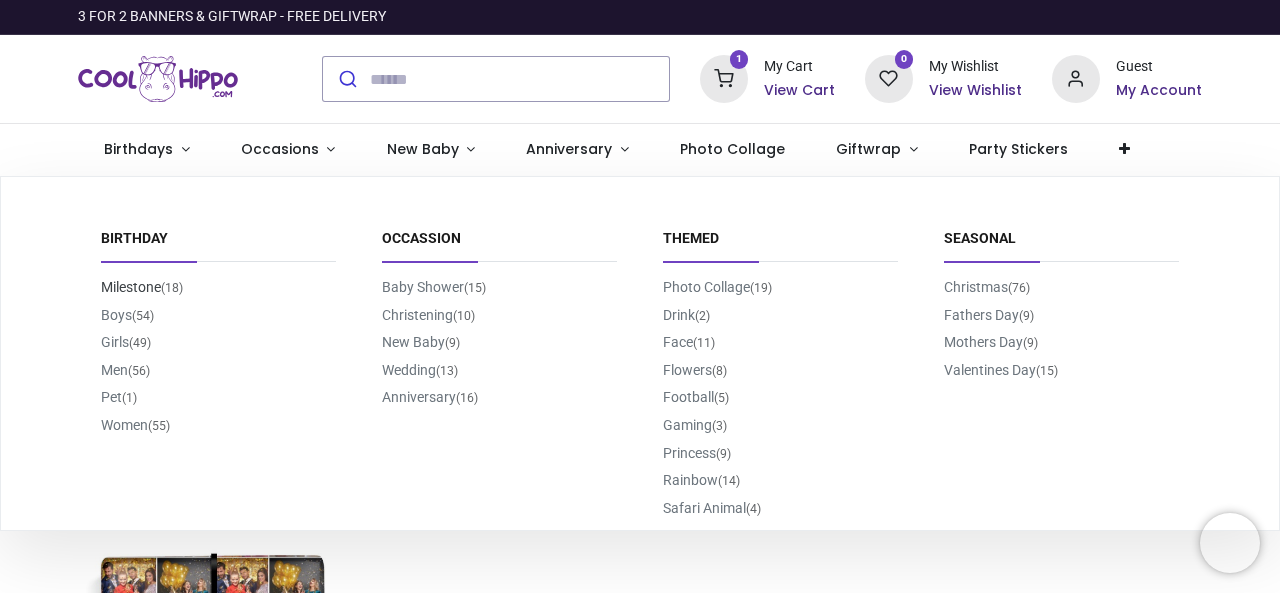 click on "Milestone
(18)" at bounding box center [142, 287] 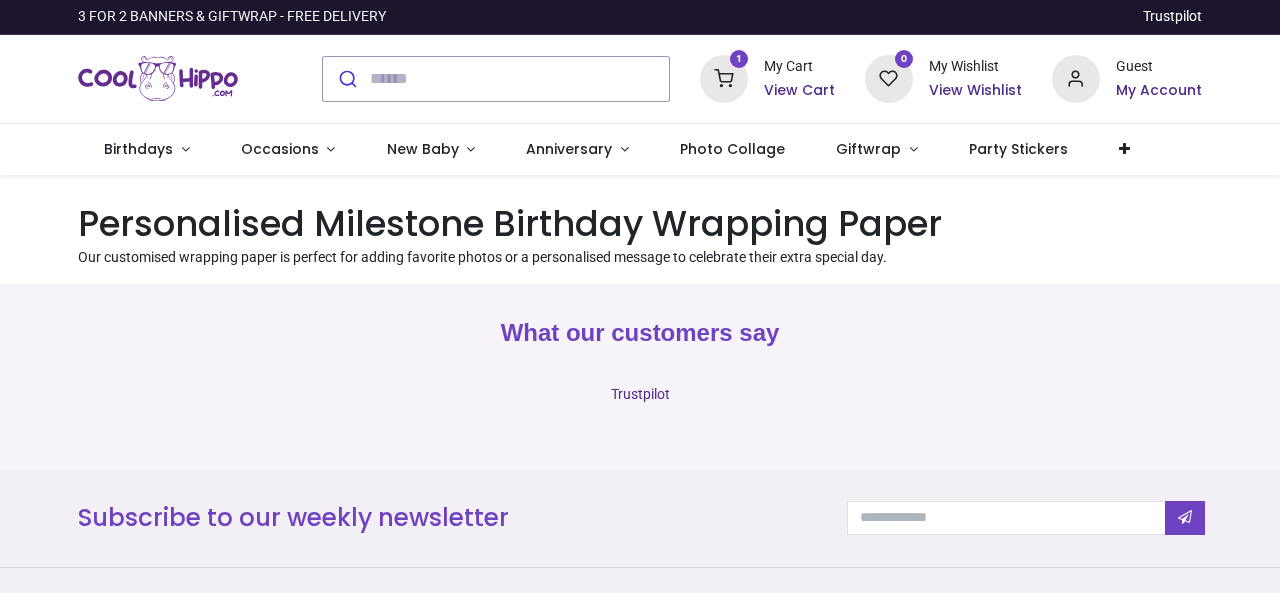 scroll, scrollTop: 0, scrollLeft: 0, axis: both 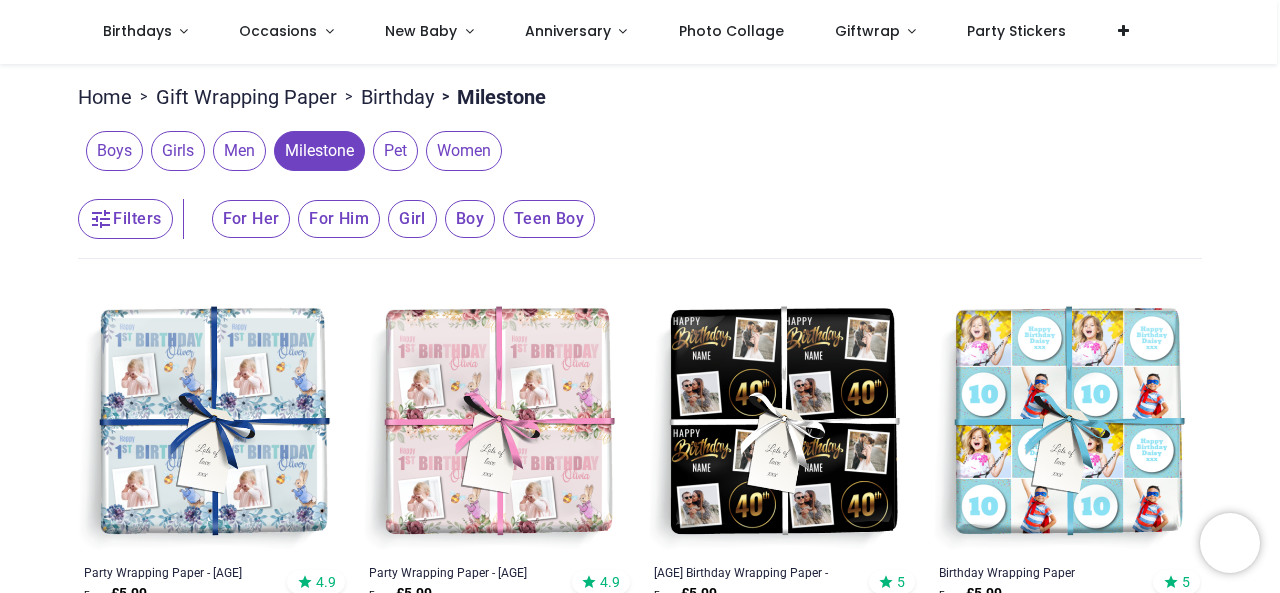 click on "For Her" at bounding box center (251, 219) 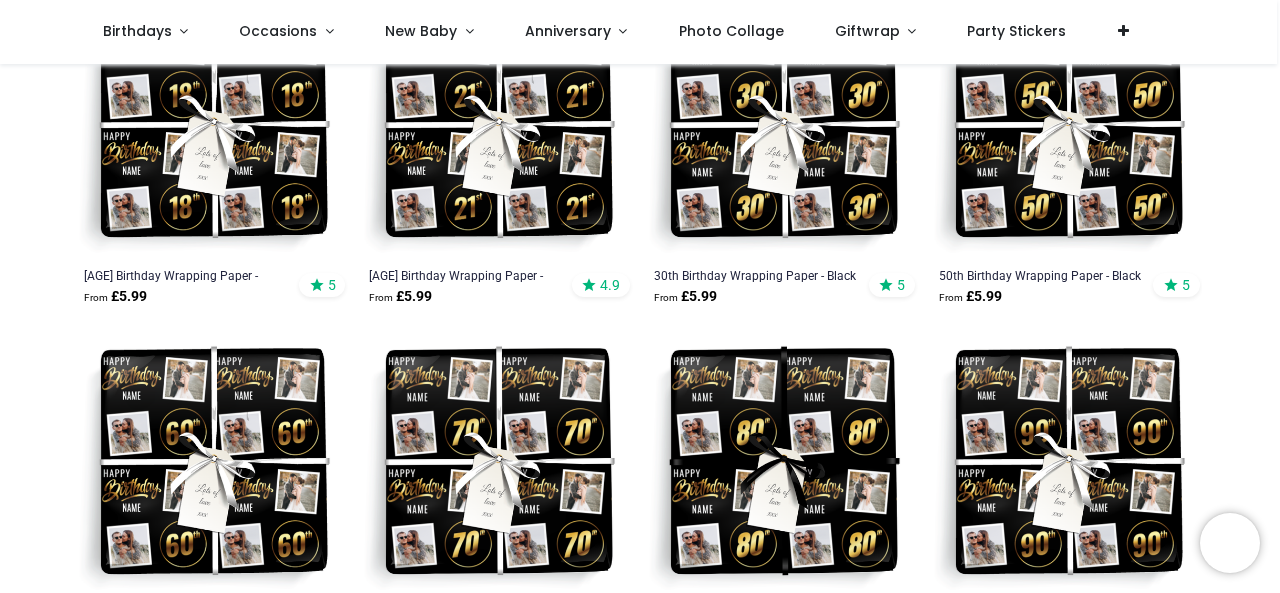 scroll, scrollTop: 475, scrollLeft: 0, axis: vertical 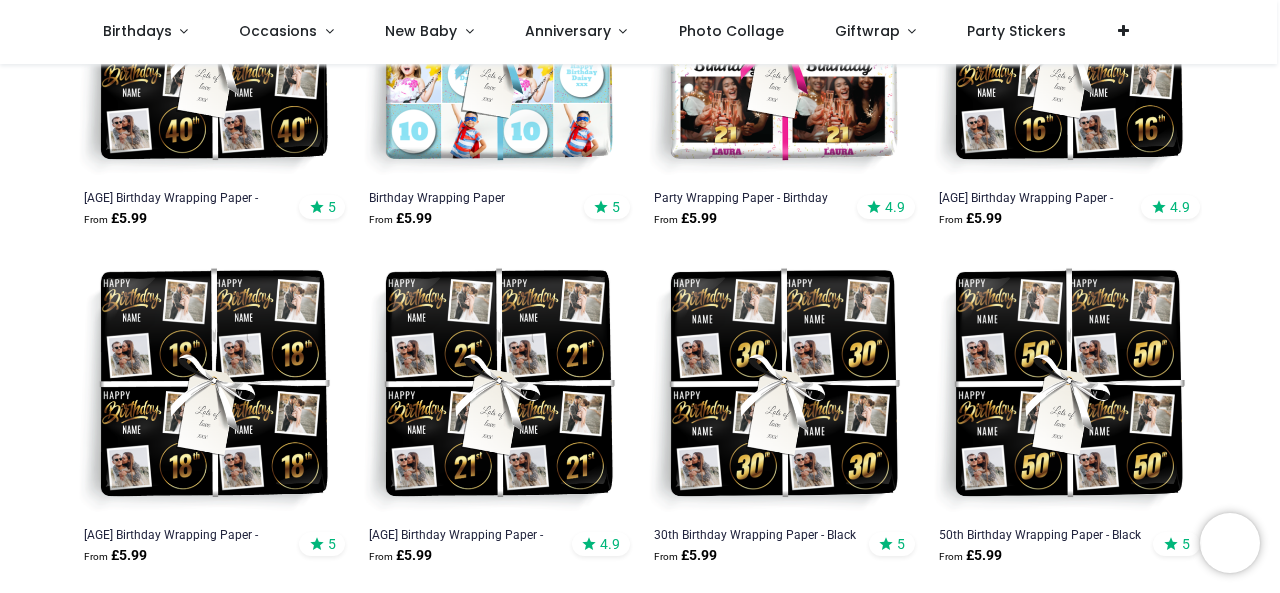 click at bounding box center [497, 385] 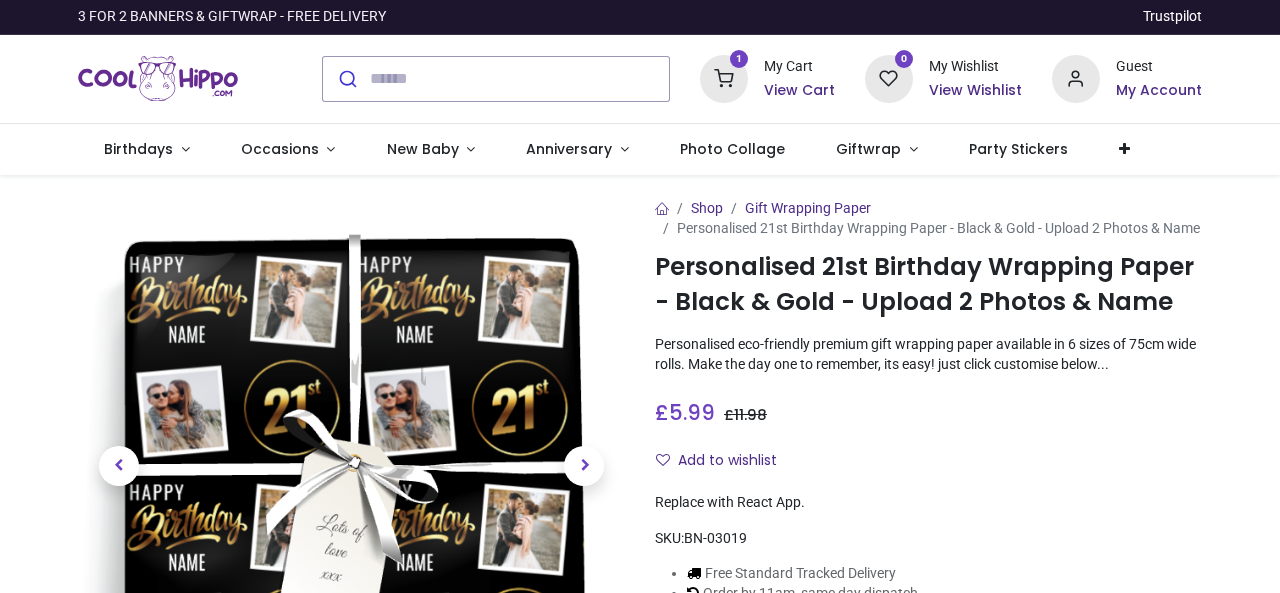 scroll, scrollTop: 0, scrollLeft: 0, axis: both 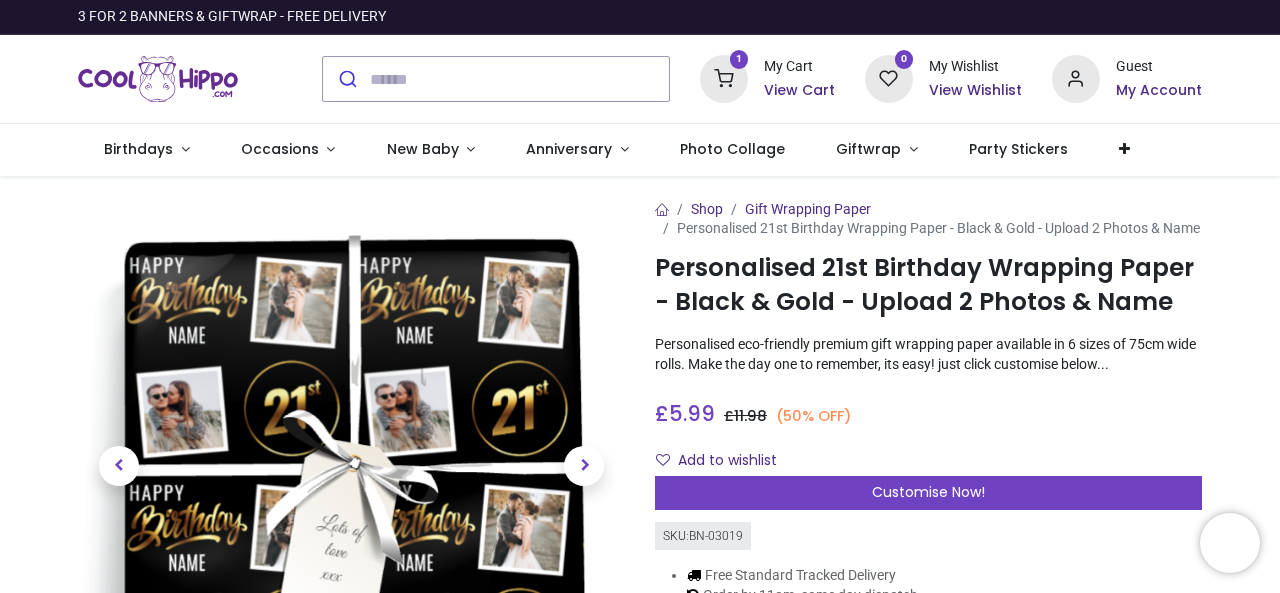 click at bounding box center (724, 79) 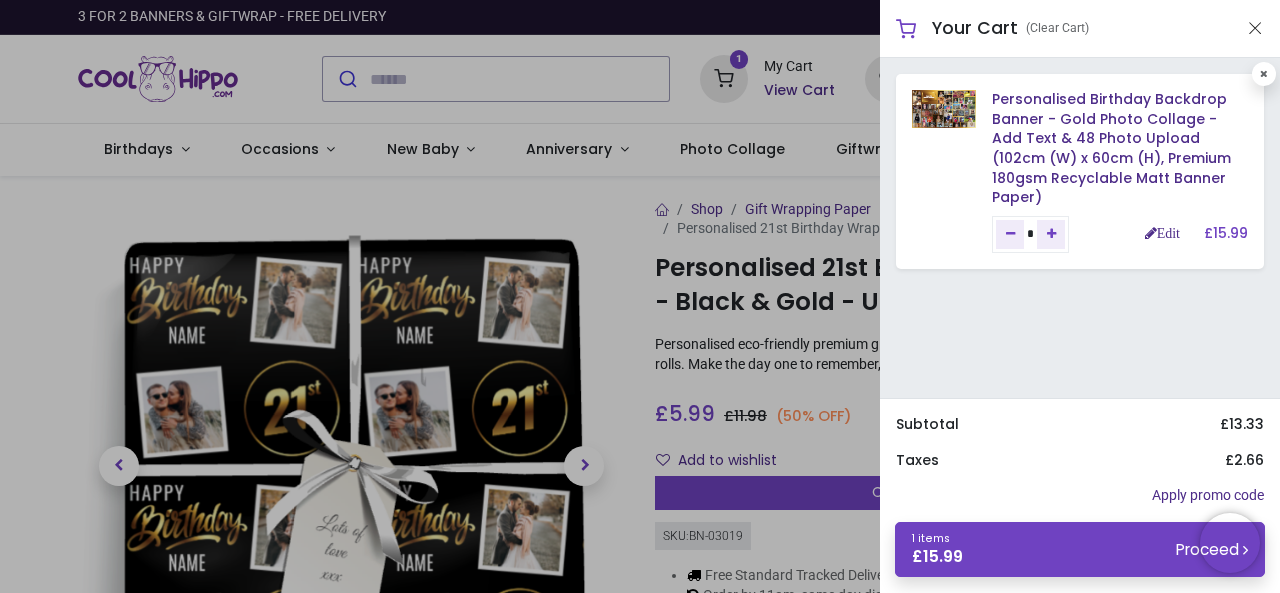 click at bounding box center (640, 296) 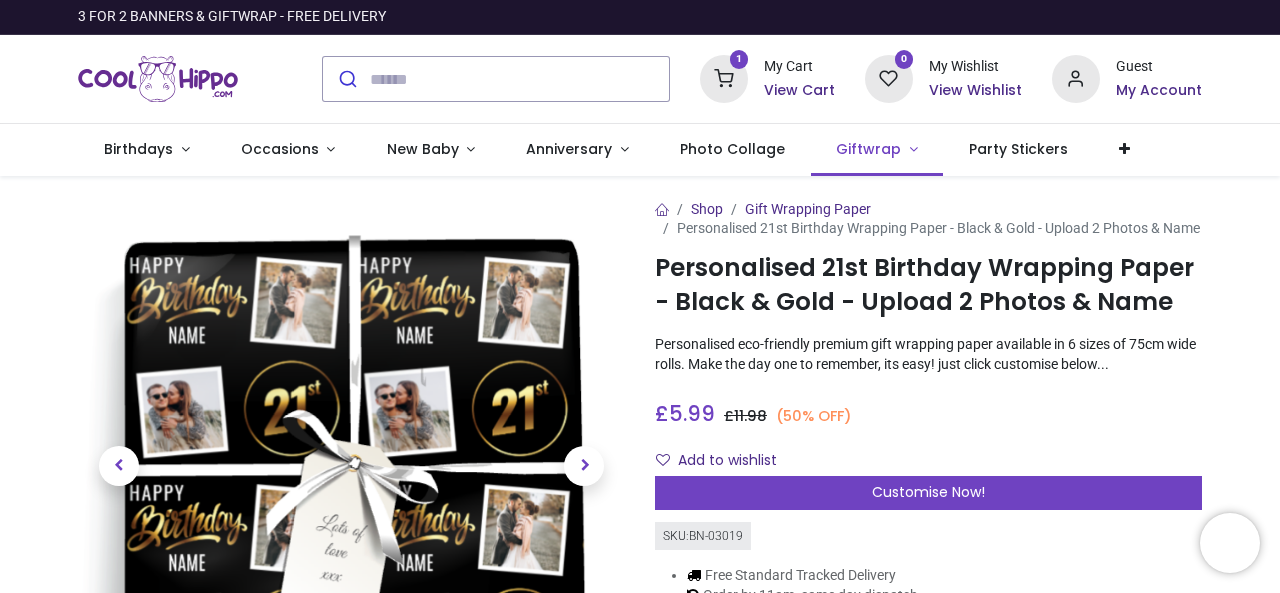 click on "Giftwrap" at bounding box center [868, 149] 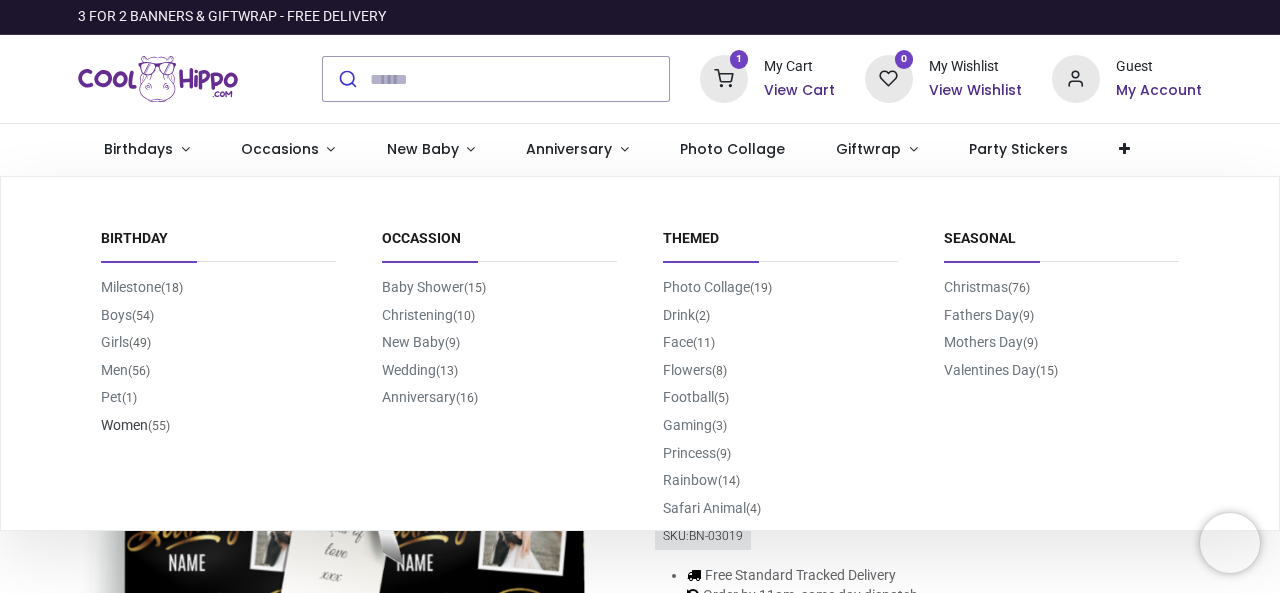 click on "Women
(55)" at bounding box center [135, 425] 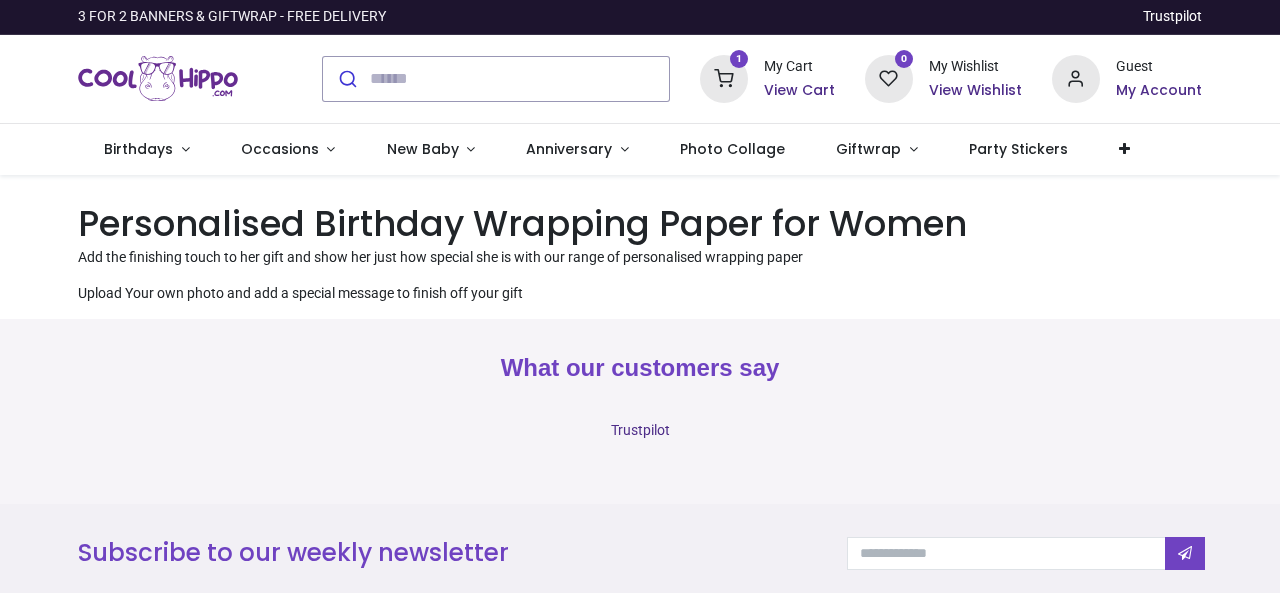 scroll, scrollTop: 0, scrollLeft: 0, axis: both 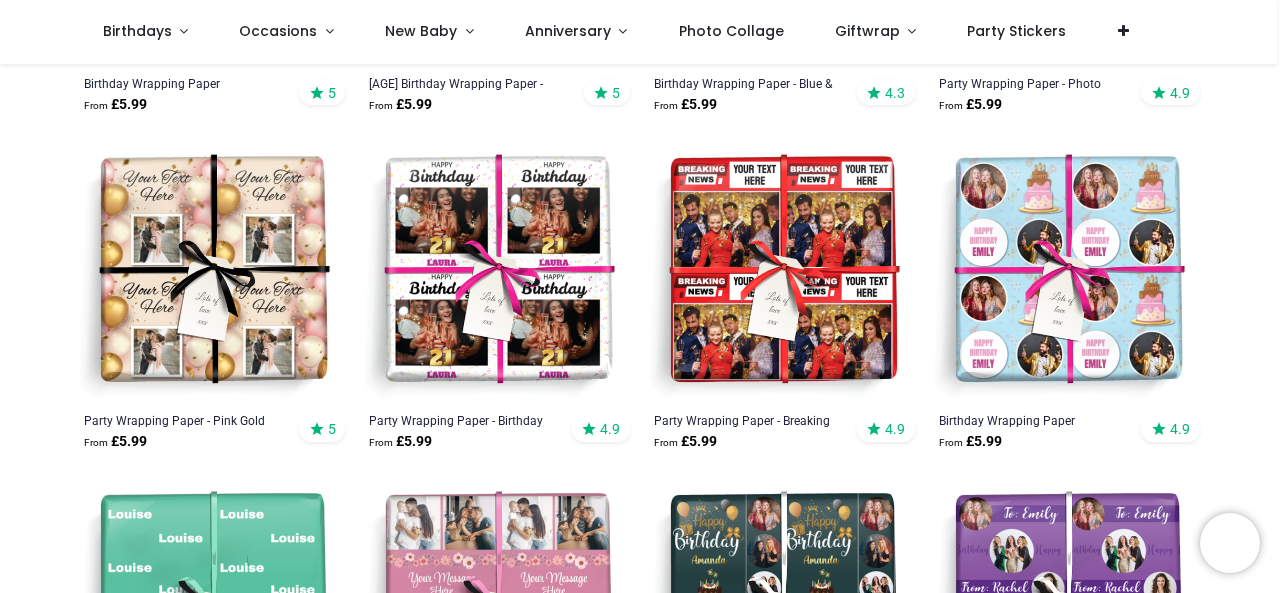 click at bounding box center (212, 271) 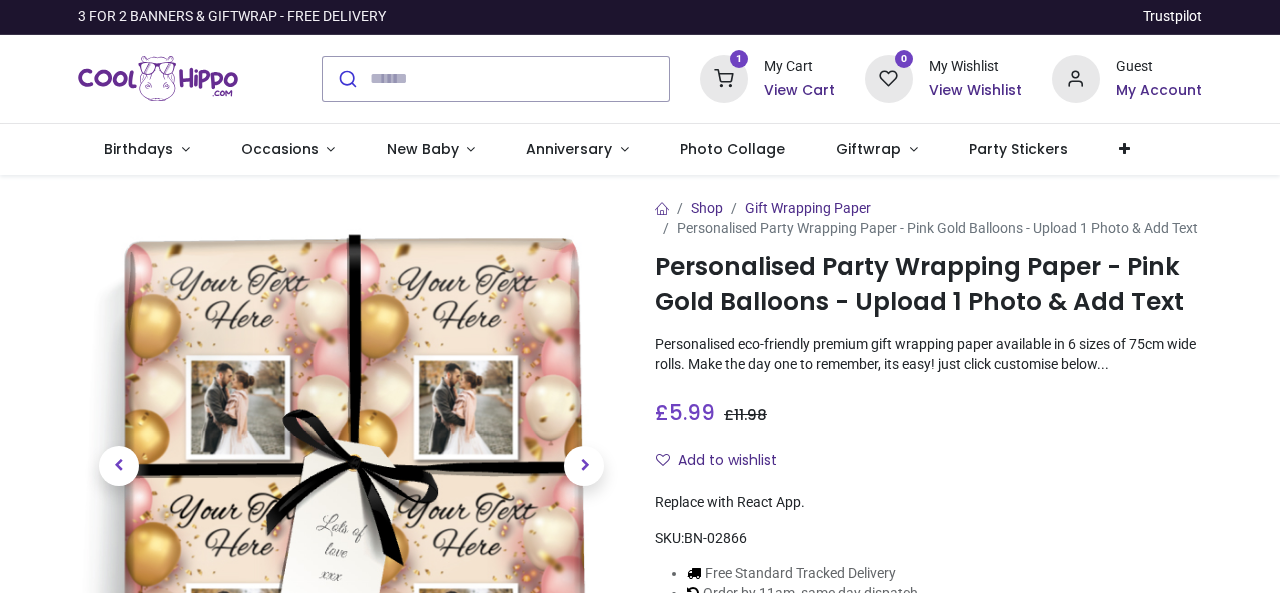 scroll, scrollTop: 0, scrollLeft: 0, axis: both 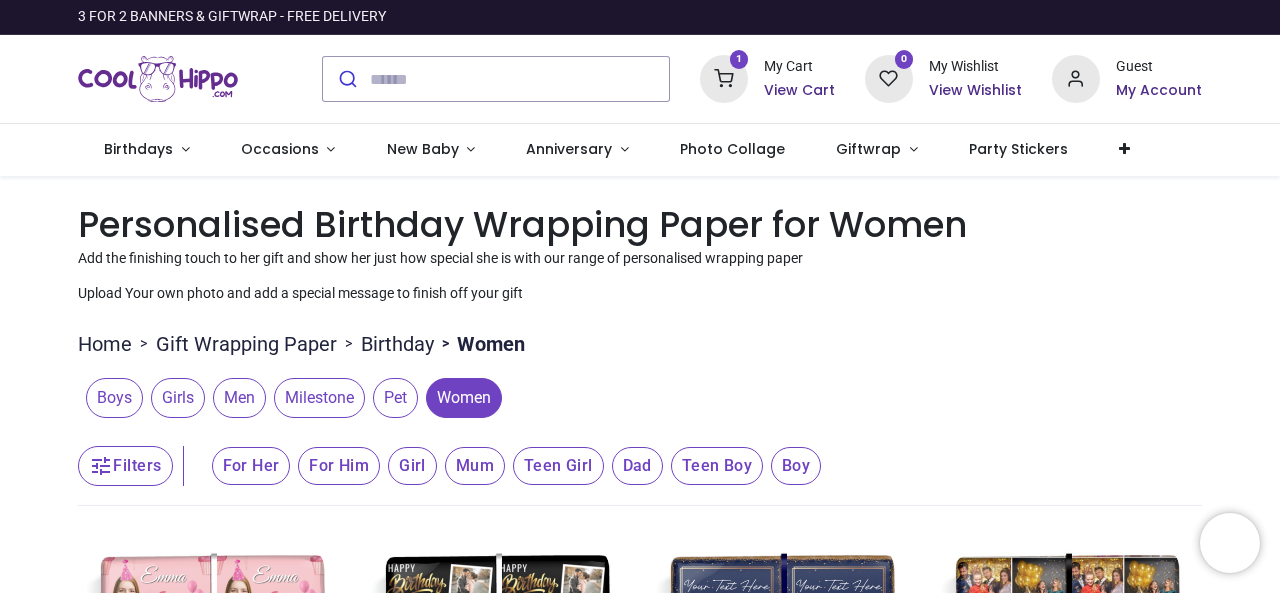 click at bounding box center (724, 79) 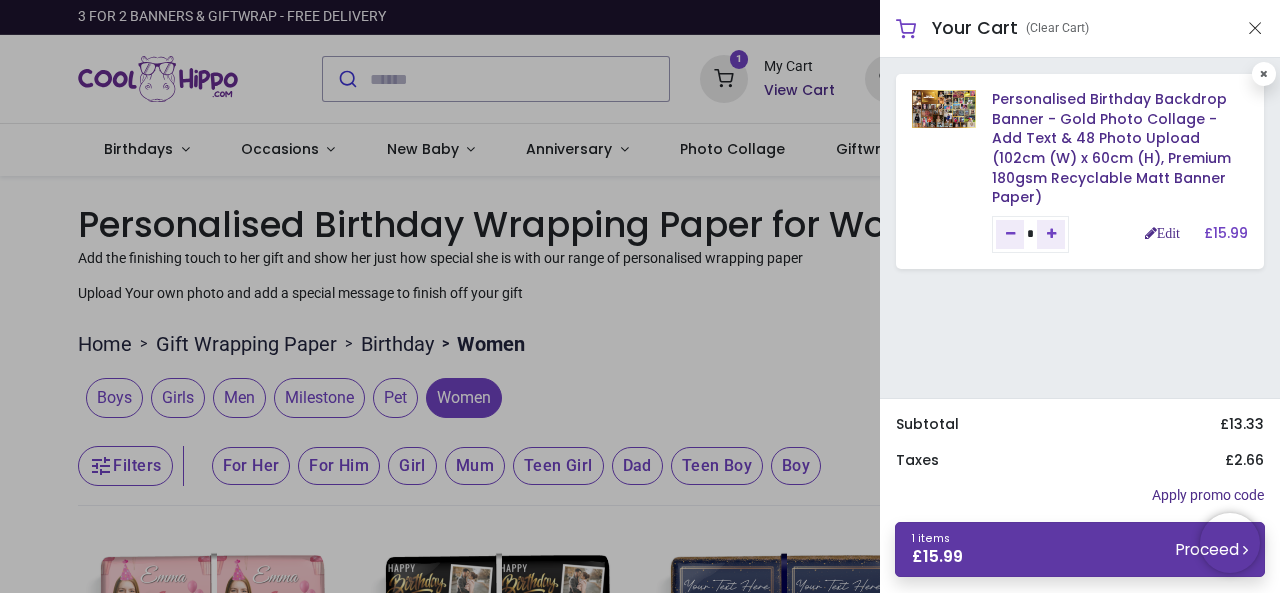 click on "1 items
£  15.99
Proceed" at bounding box center (1080, 549) 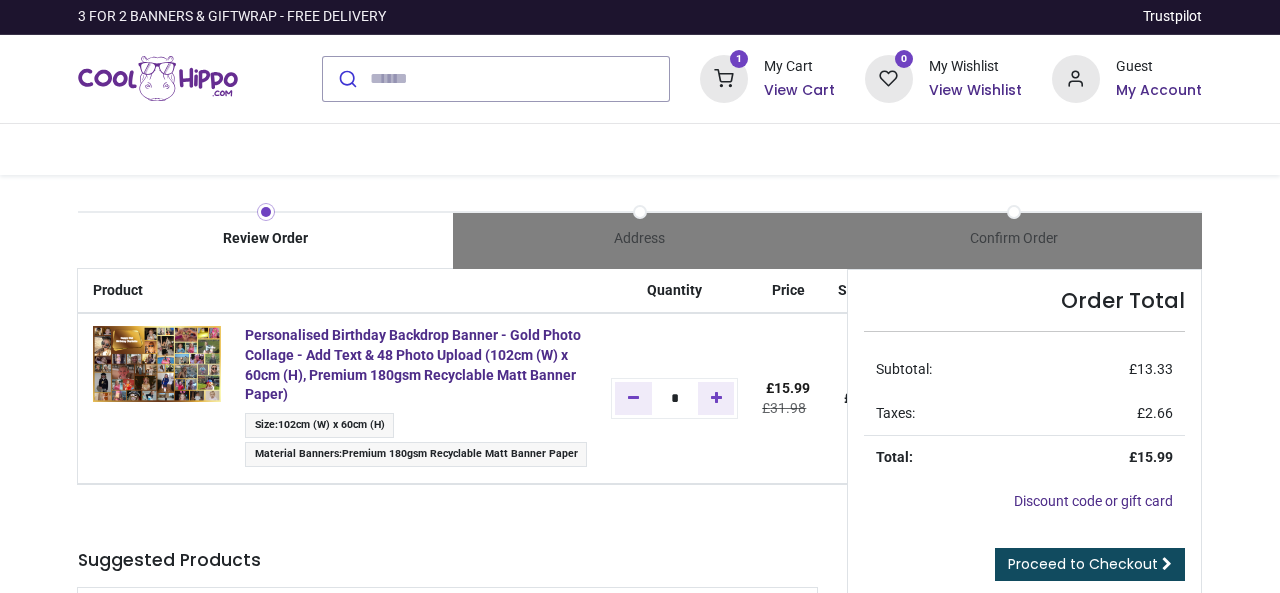 scroll, scrollTop: 0, scrollLeft: 0, axis: both 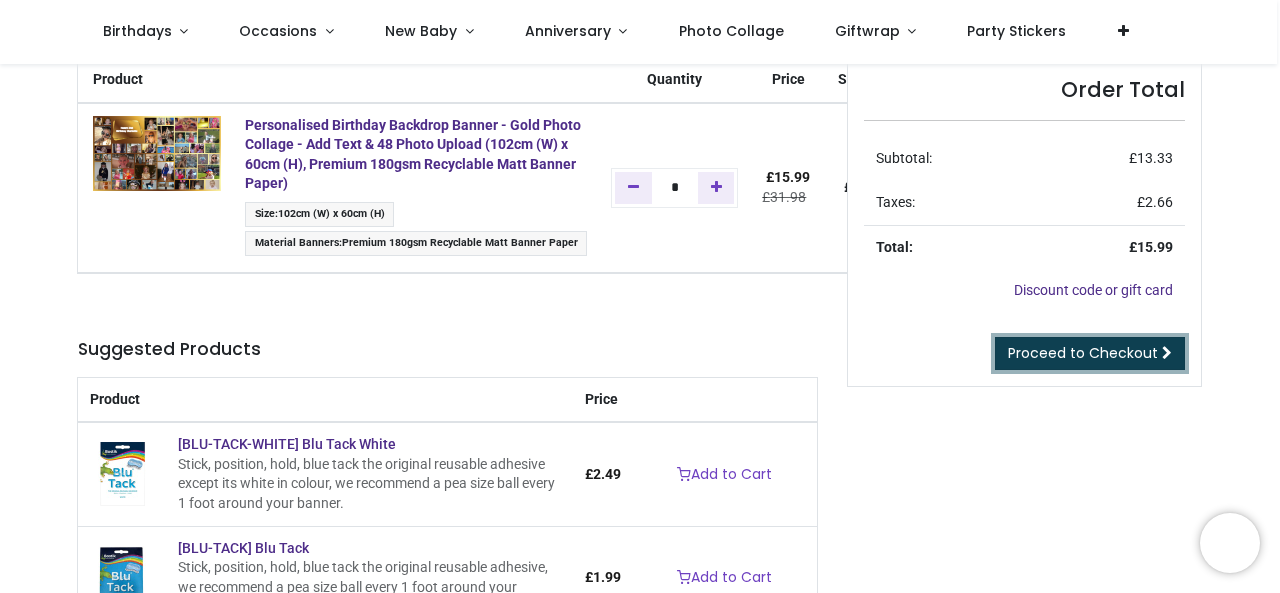 click on "Proceed to Checkout" at bounding box center [1083, 353] 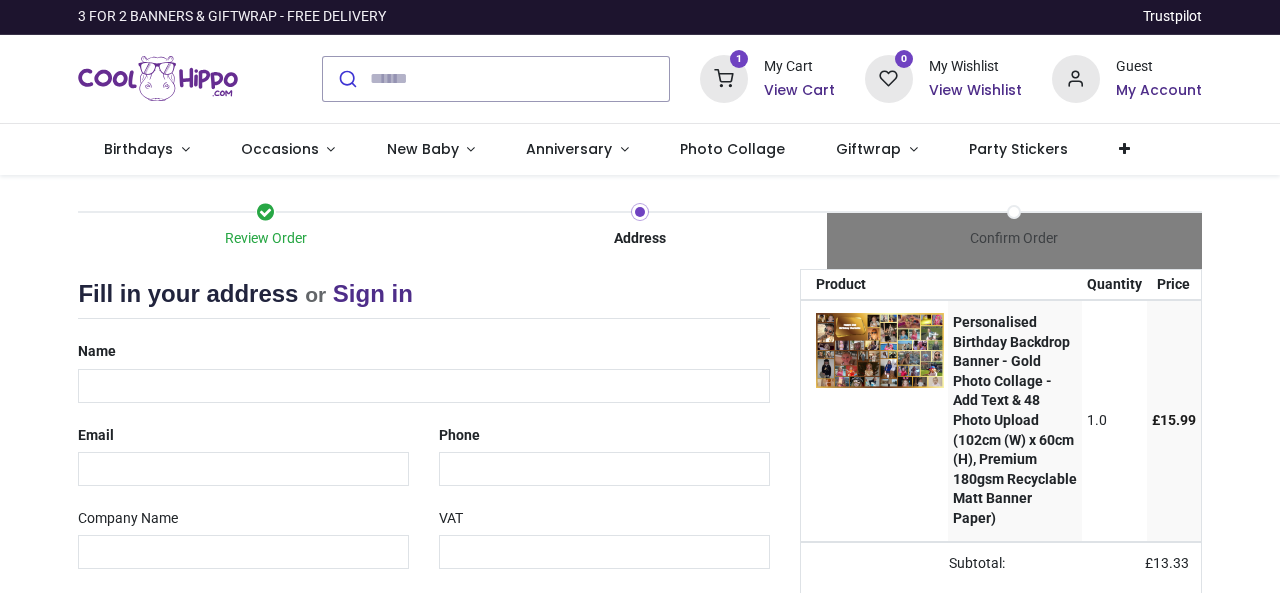 scroll, scrollTop: 0, scrollLeft: 0, axis: both 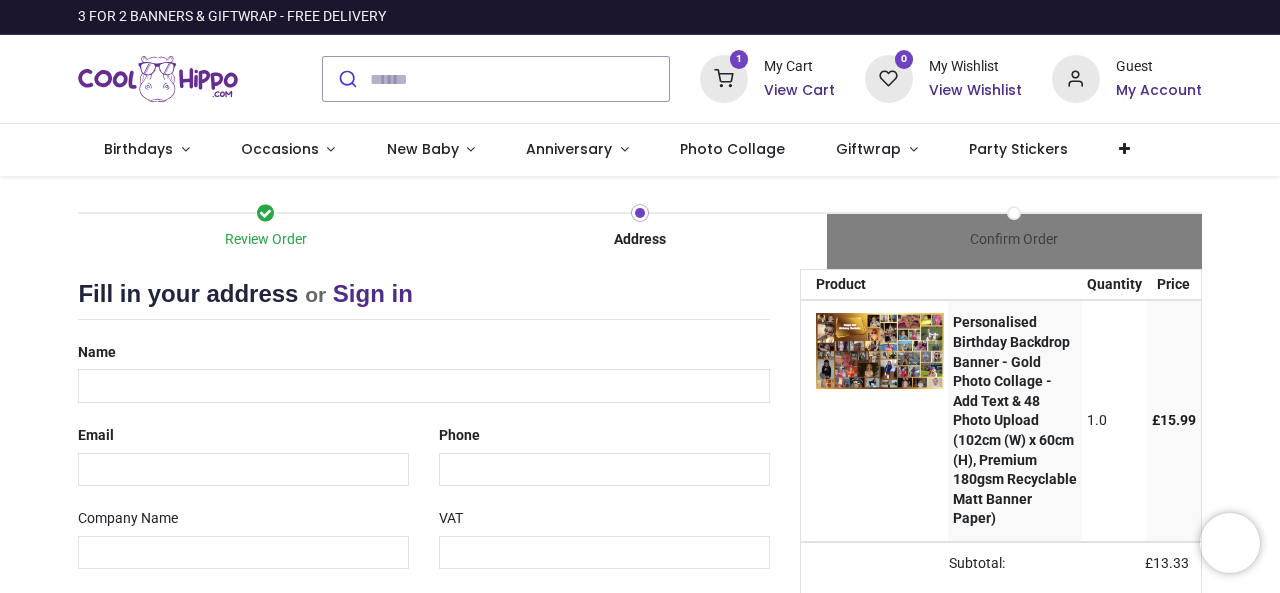 select on "***" 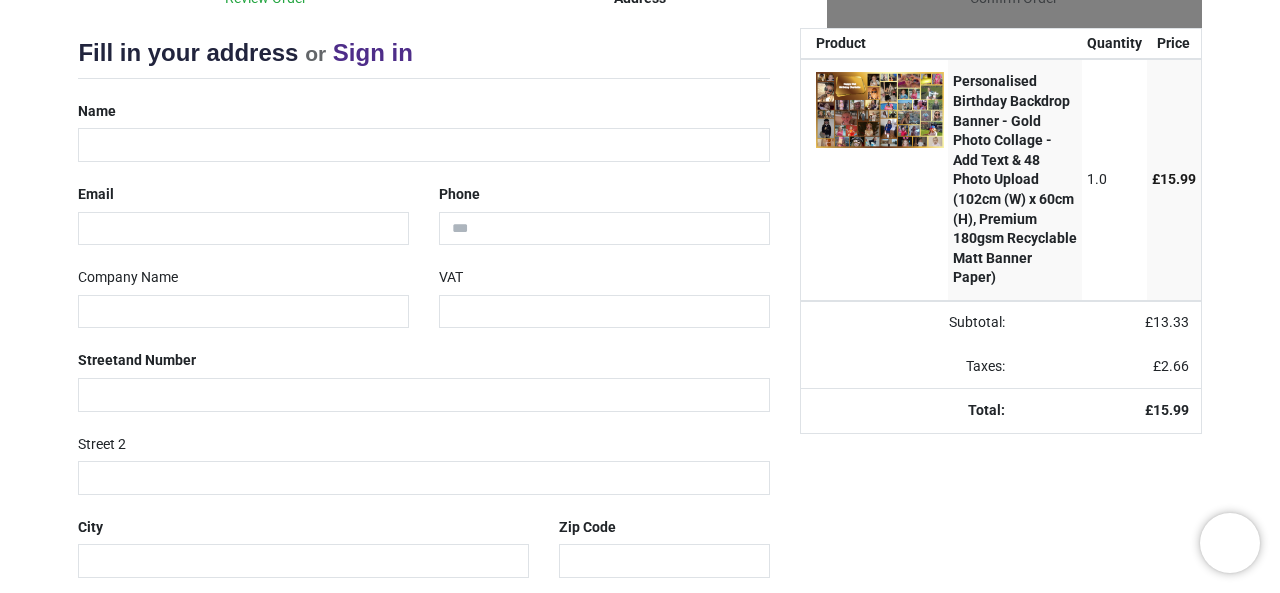 scroll, scrollTop: 125, scrollLeft: 0, axis: vertical 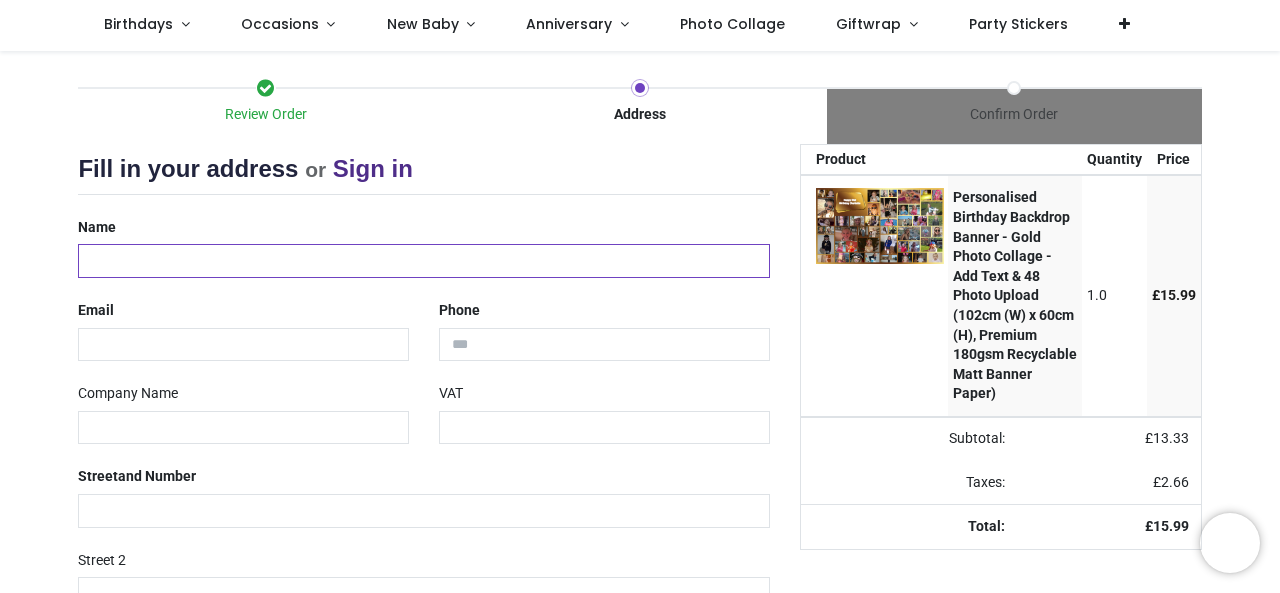 click at bounding box center [423, 261] 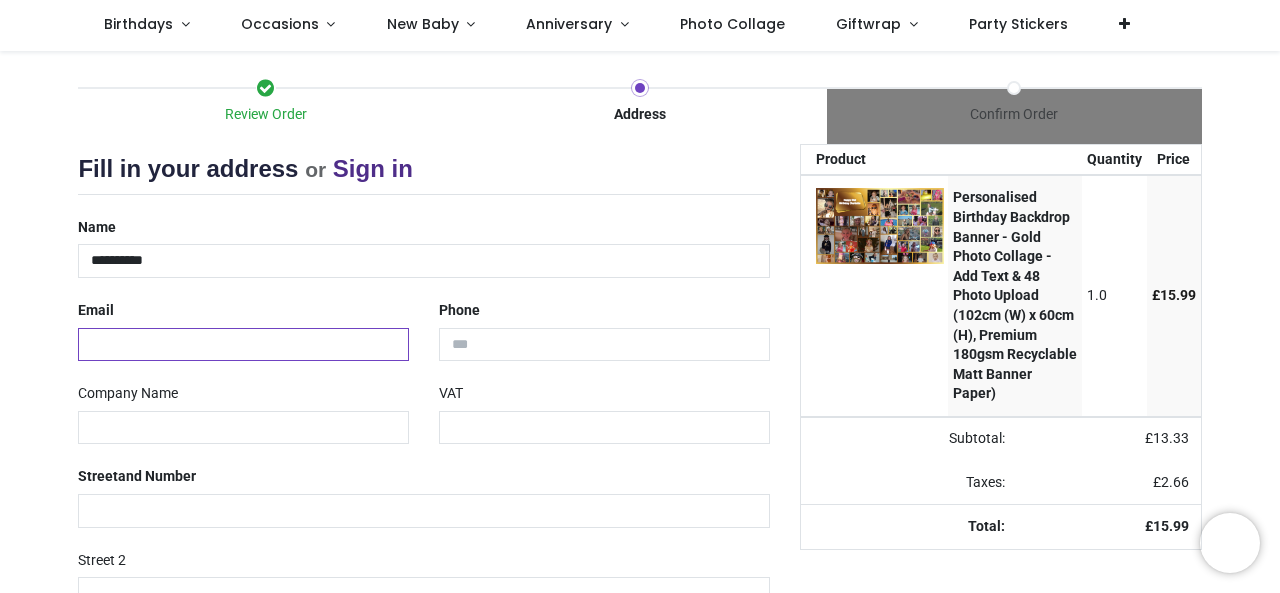 type on "**********" 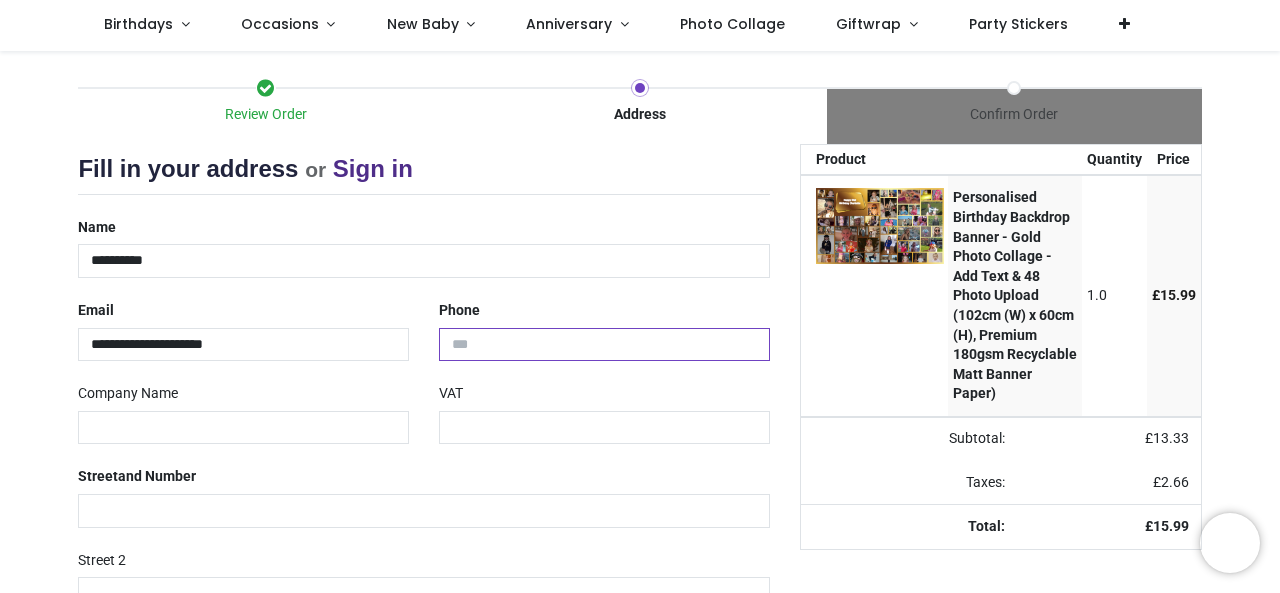 type on "**********" 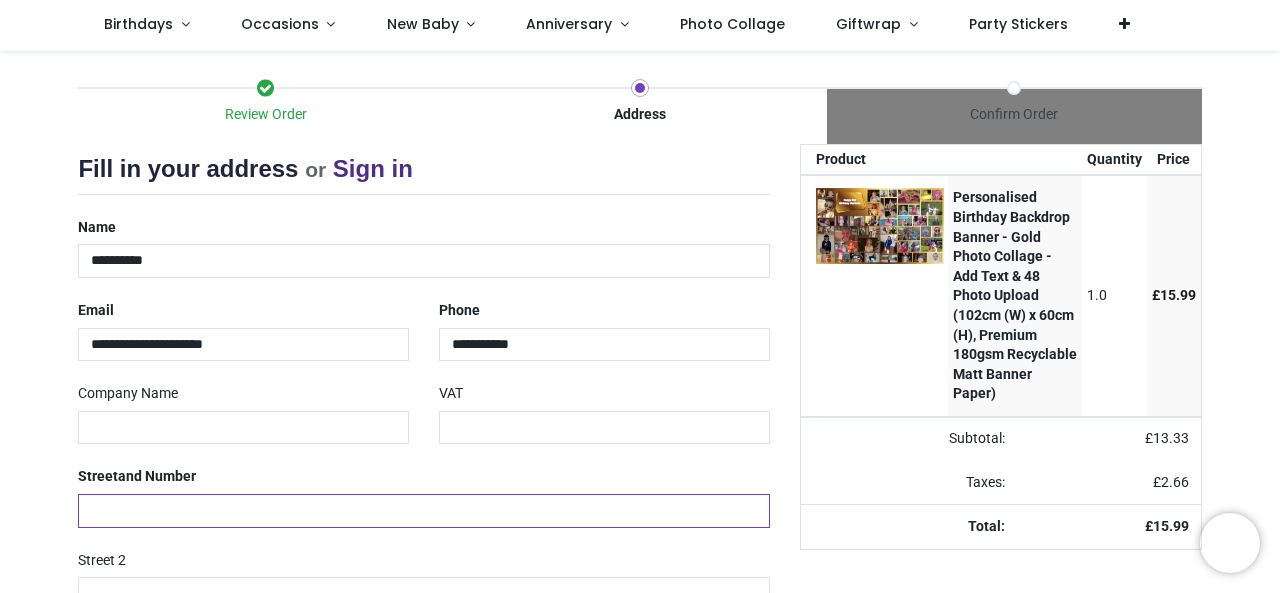 type on "**********" 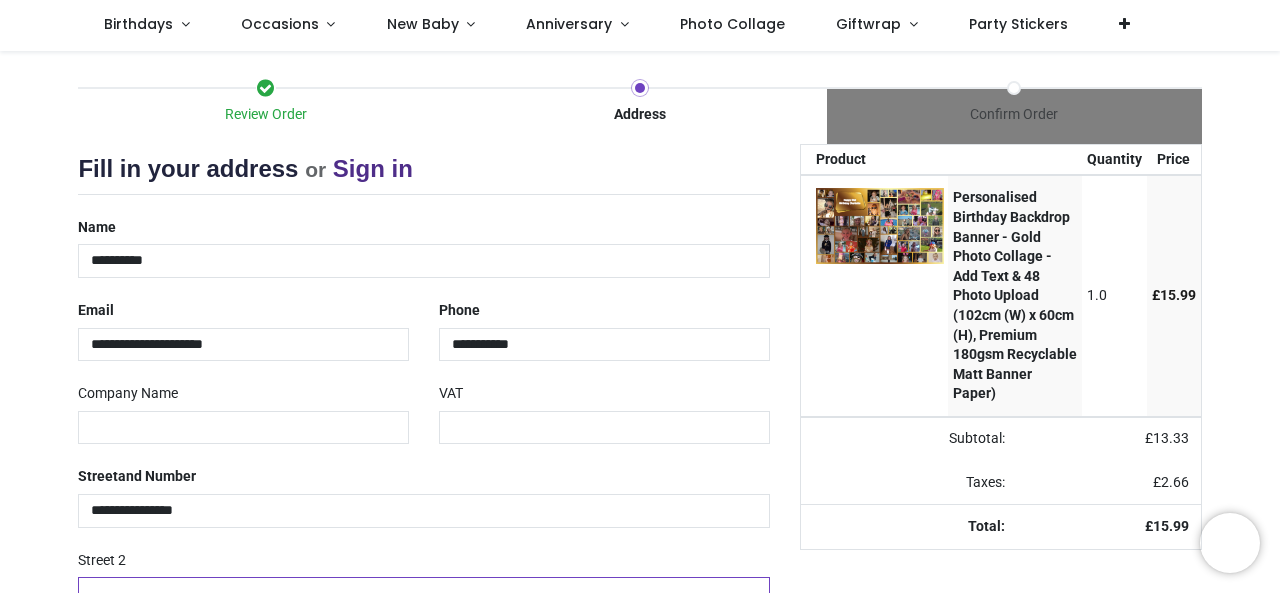 type on "********" 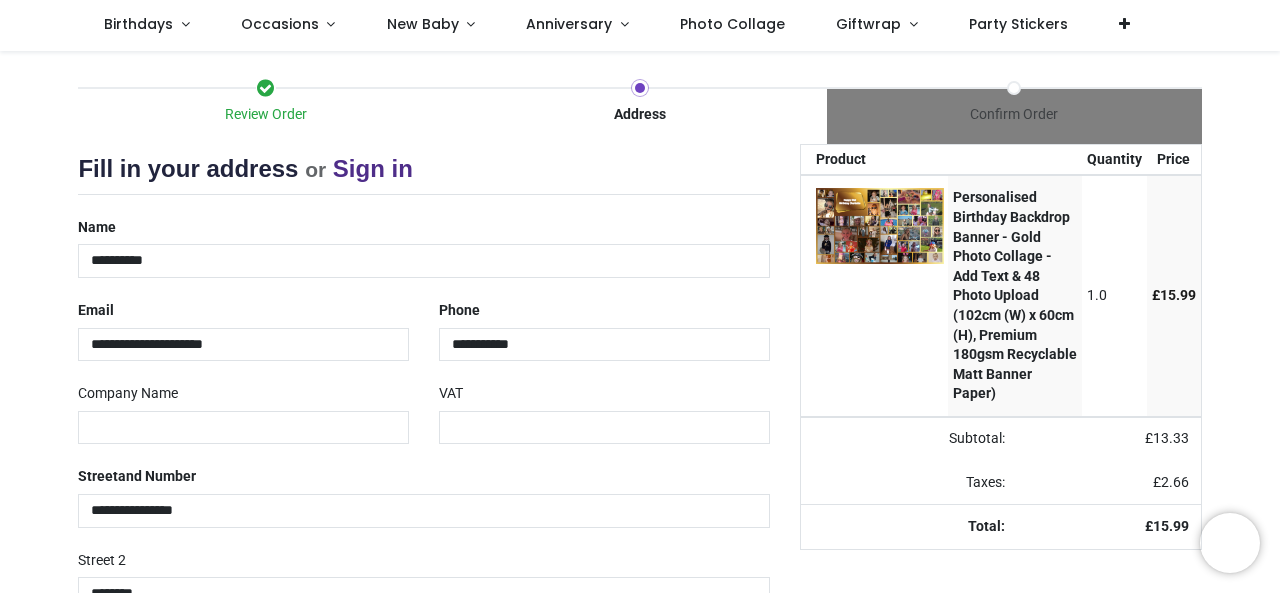 type on "********" 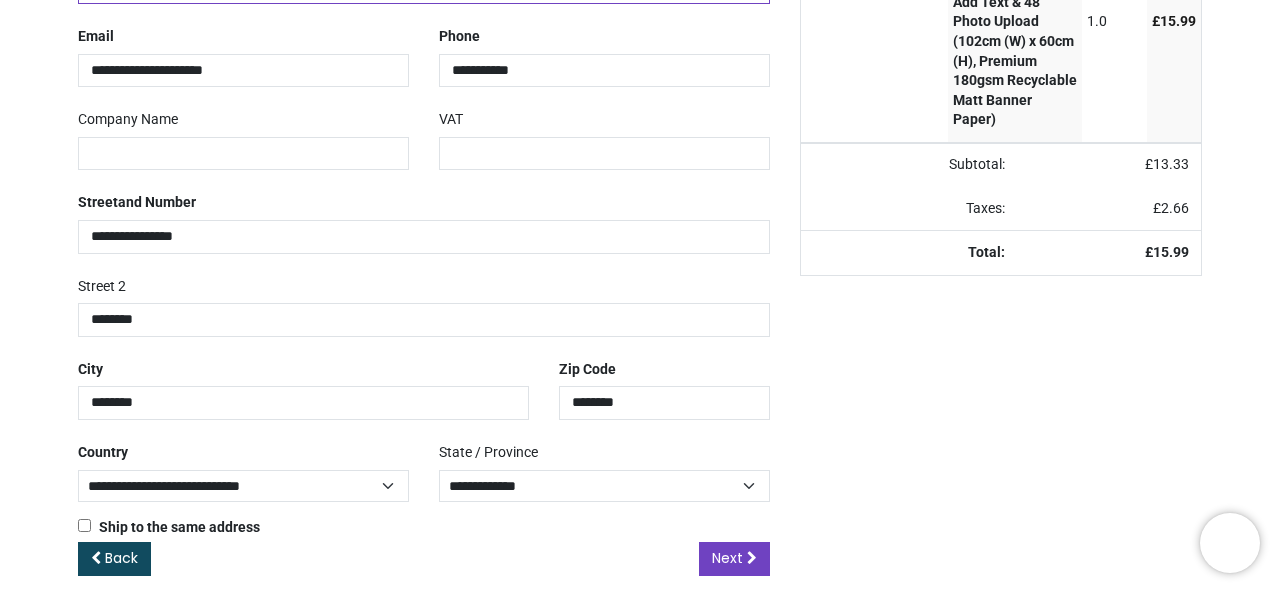 scroll, scrollTop: 416, scrollLeft: 0, axis: vertical 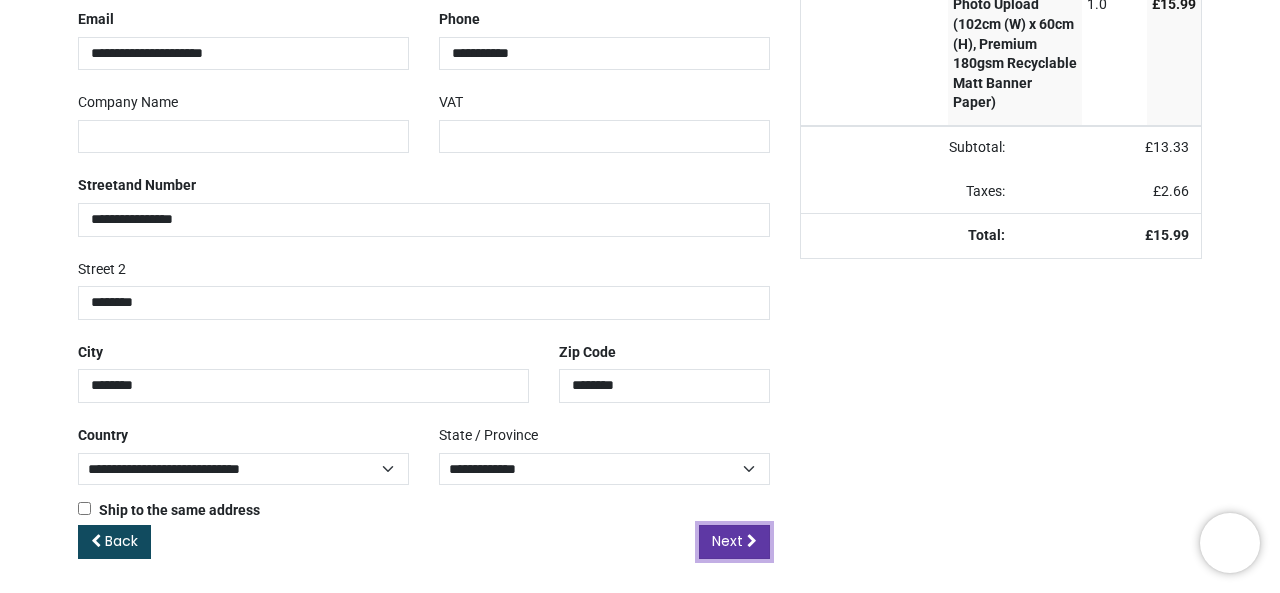 click on "Next" at bounding box center [727, 541] 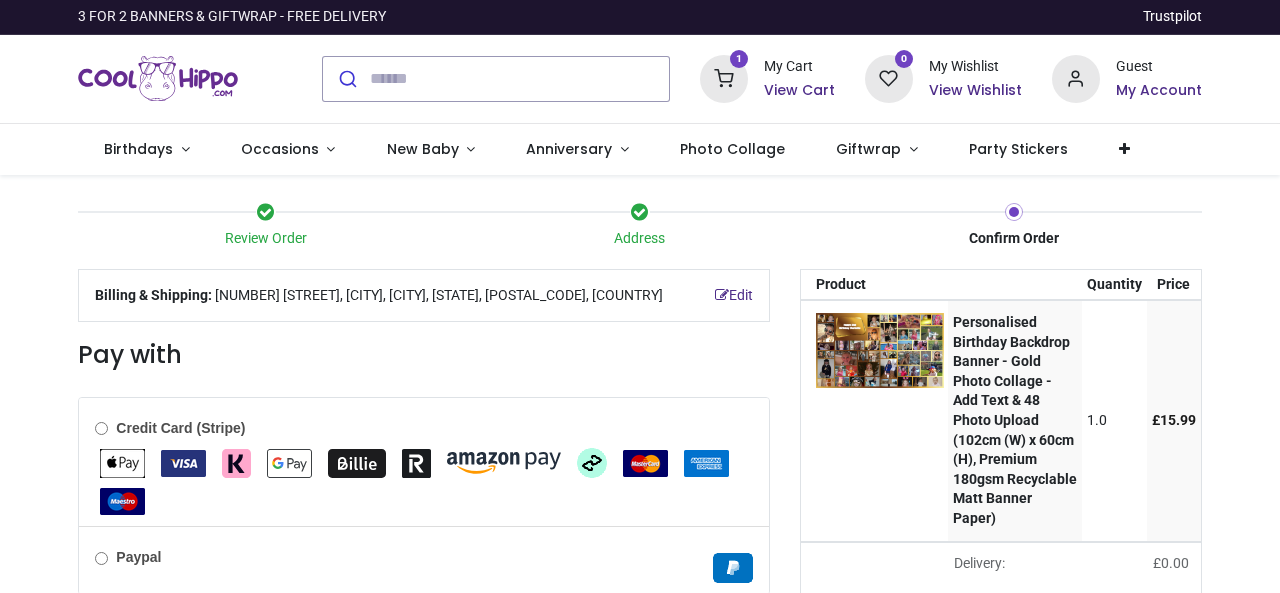 scroll, scrollTop: 0, scrollLeft: 0, axis: both 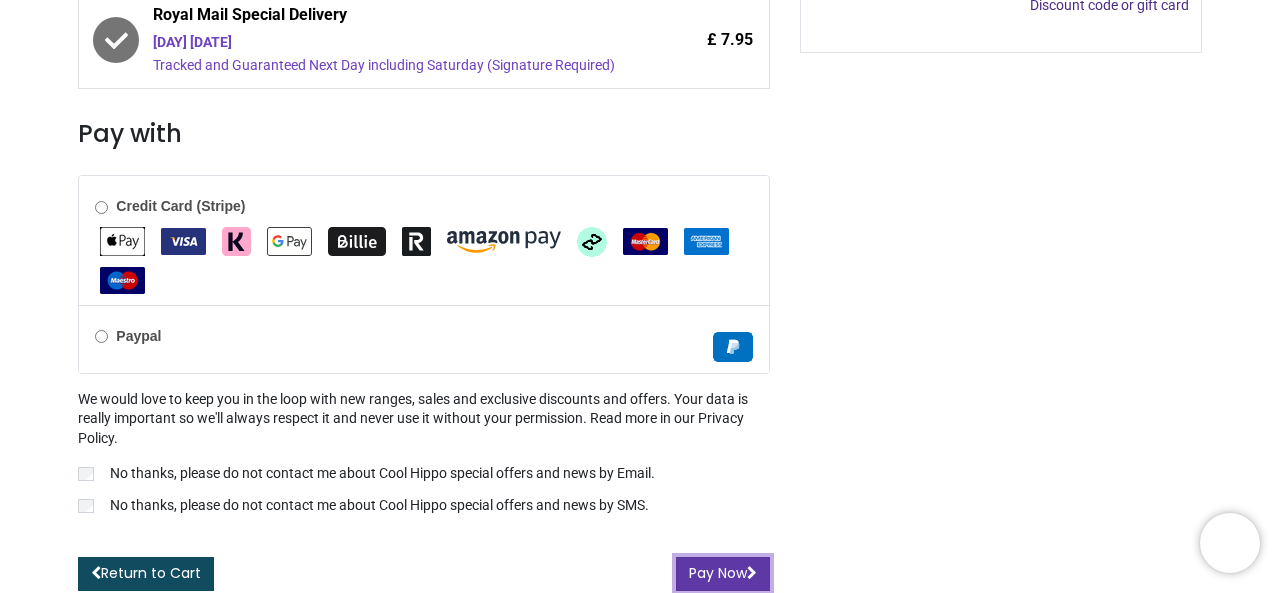 click on "Pay Now" at bounding box center [723, 574] 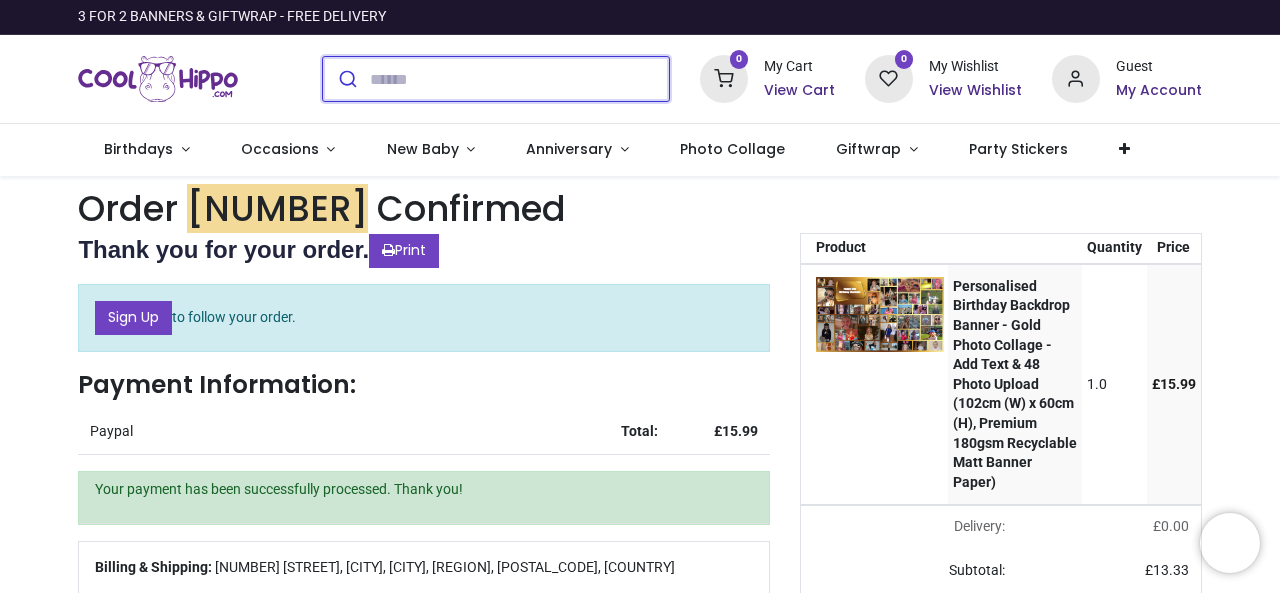 scroll, scrollTop: 0, scrollLeft: 0, axis: both 